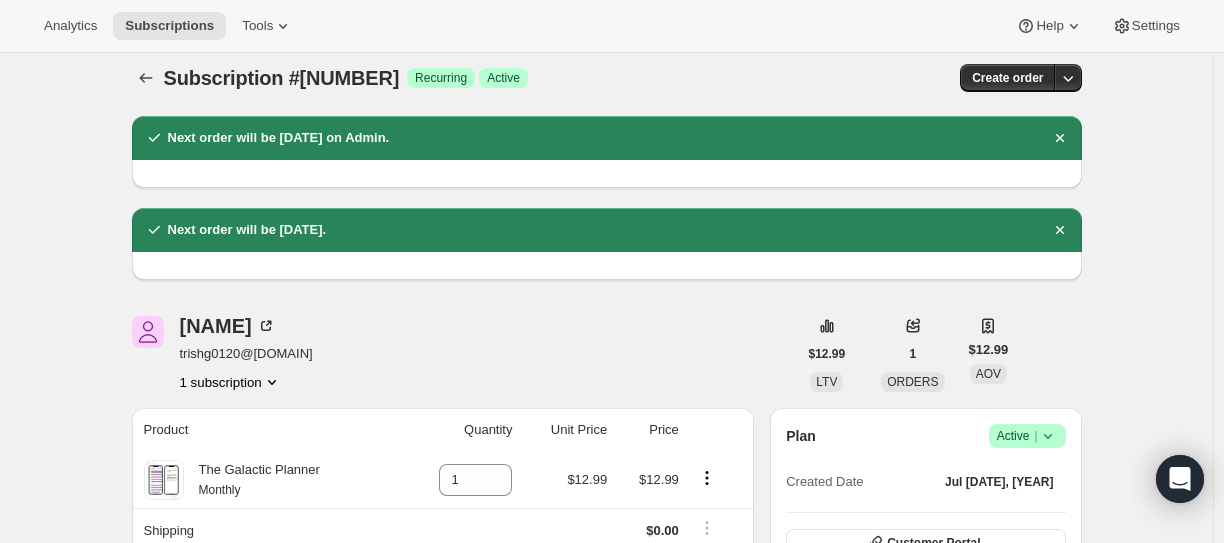 scroll, scrollTop: 0, scrollLeft: 0, axis: both 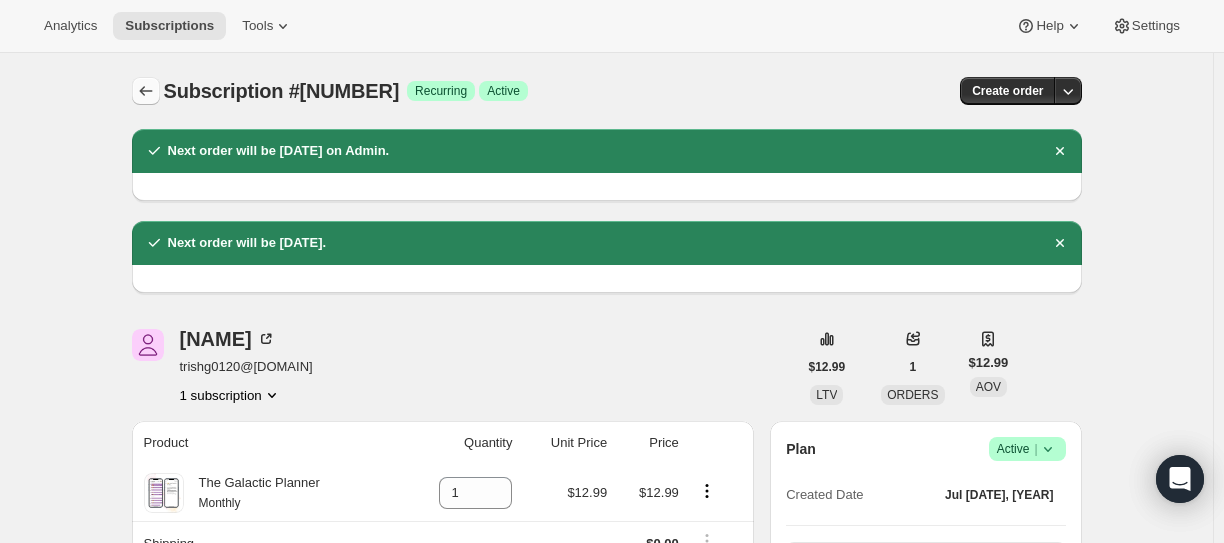 click 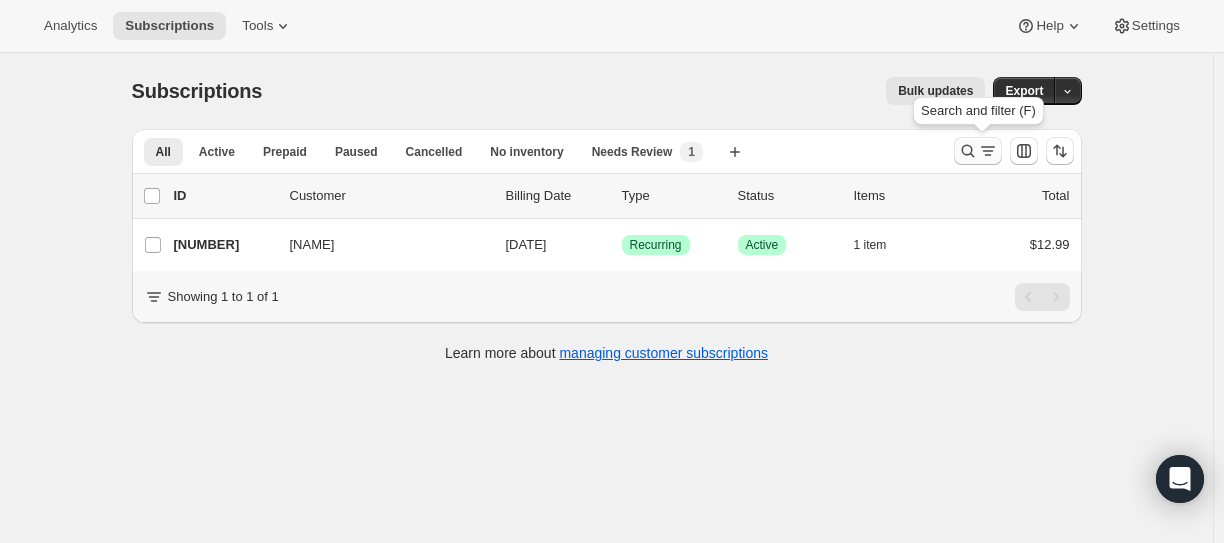 click 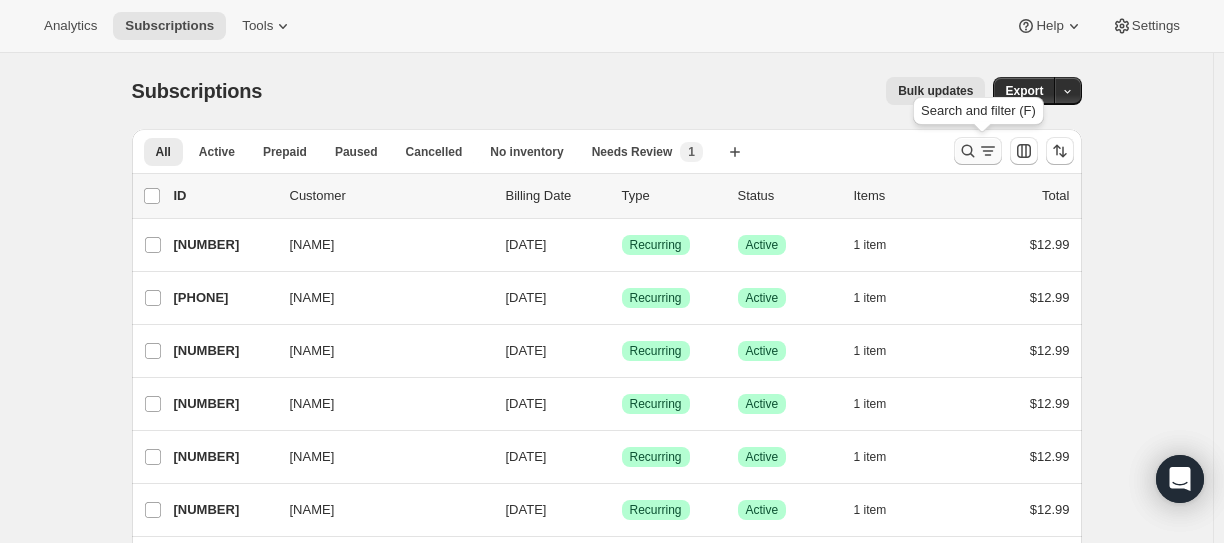 click 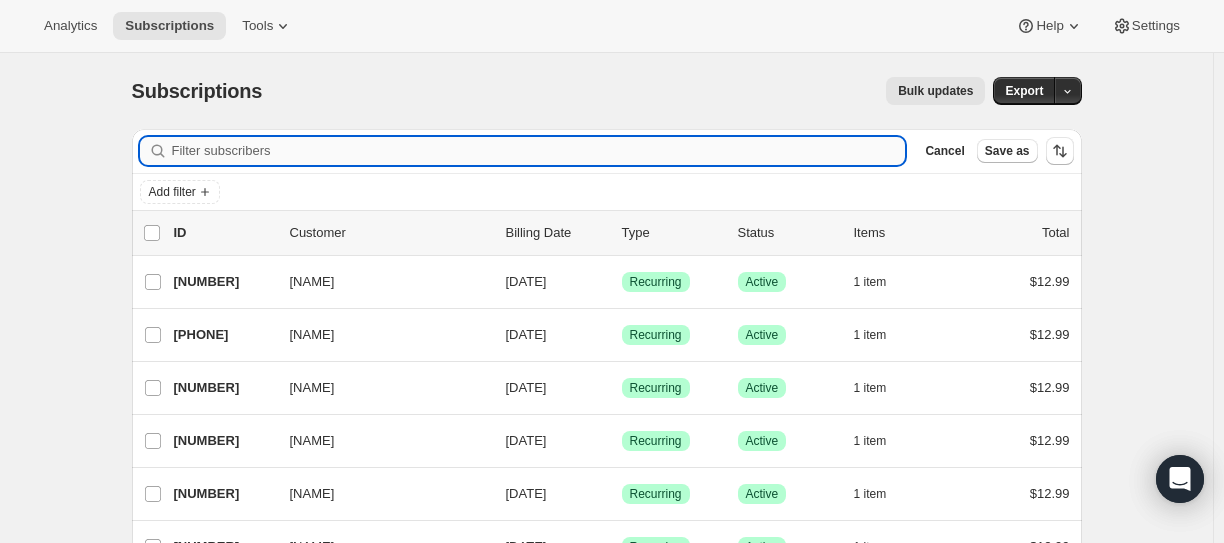 click on "Filter subscribers" at bounding box center [539, 151] 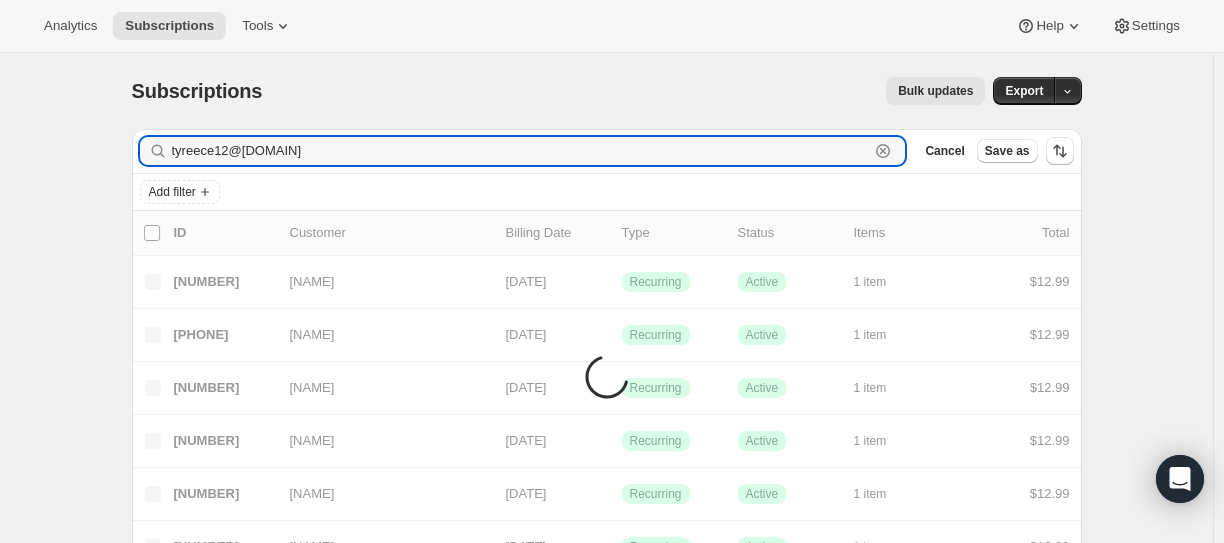 type on "tyreece12@[DOMAIN]" 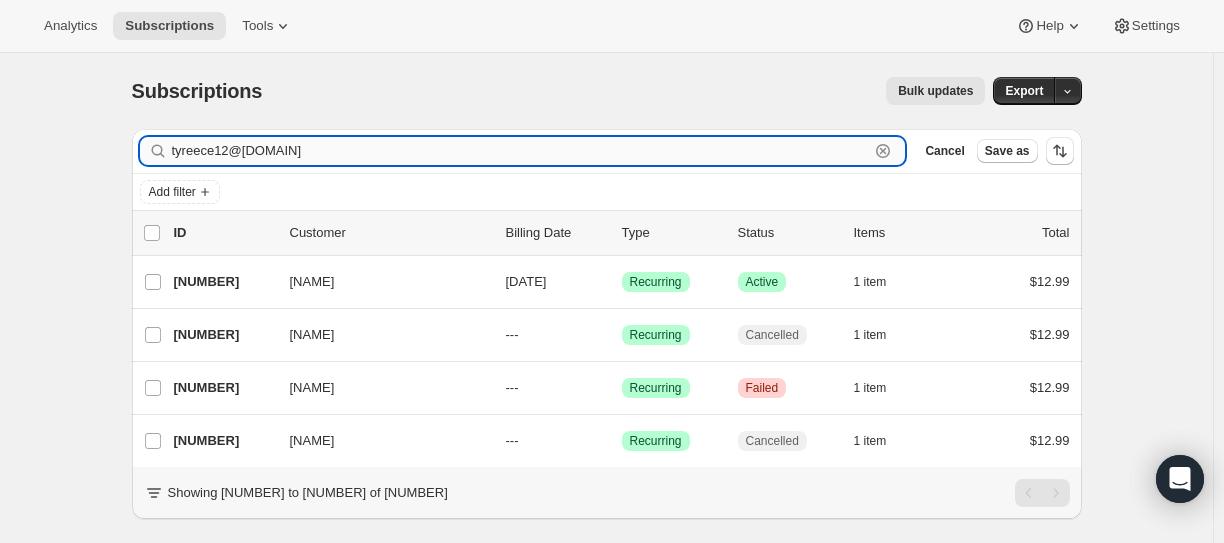 click on "tyreece12@[DOMAIN]" at bounding box center [521, 151] 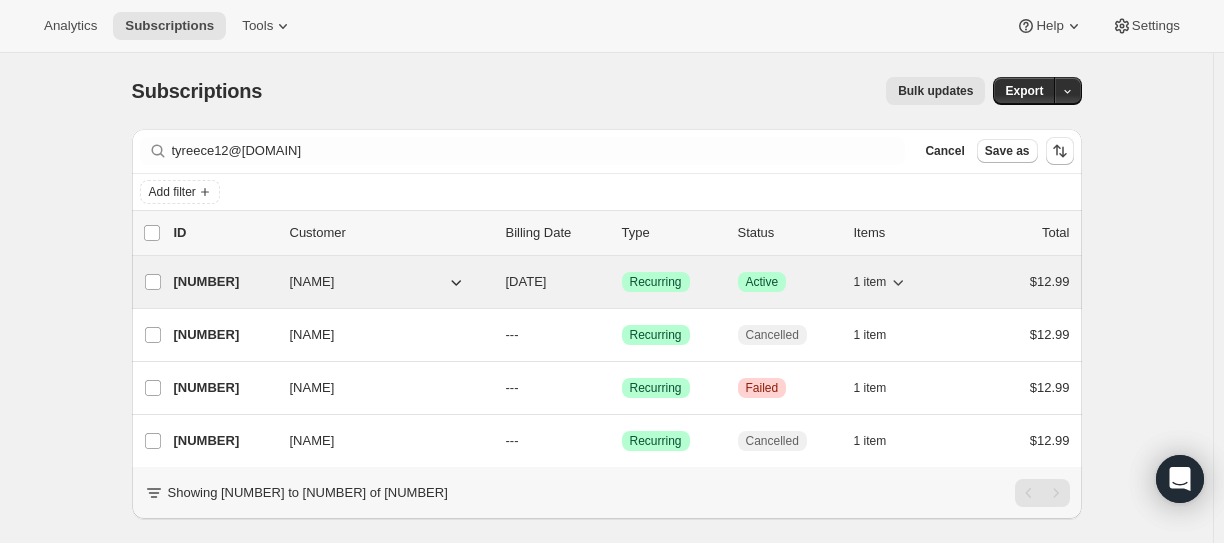 click on "[NUMBER]" at bounding box center (224, 282) 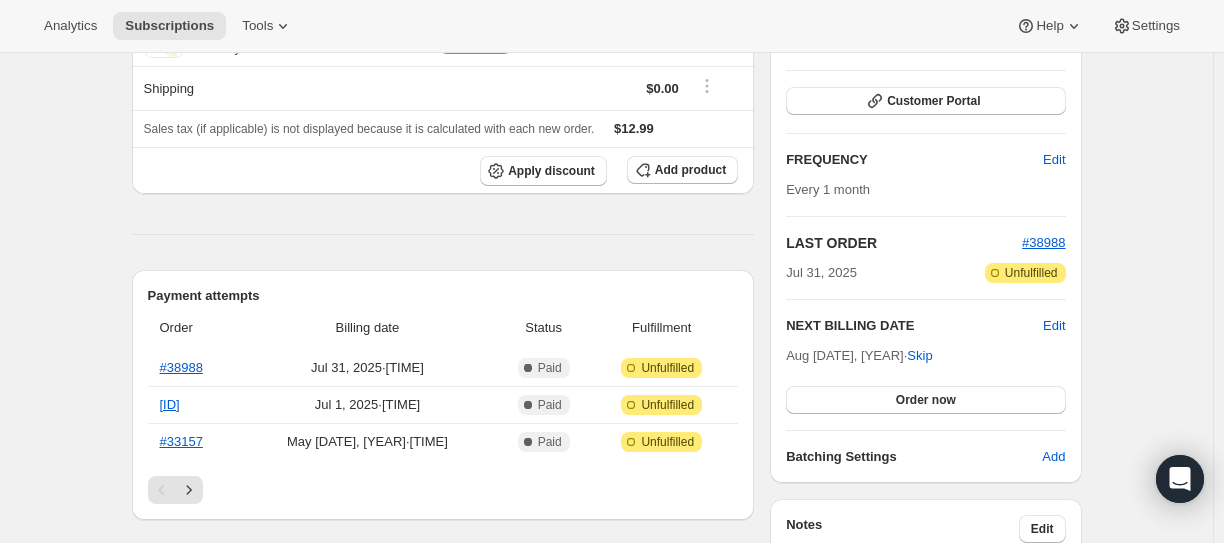 scroll, scrollTop: 0, scrollLeft: 0, axis: both 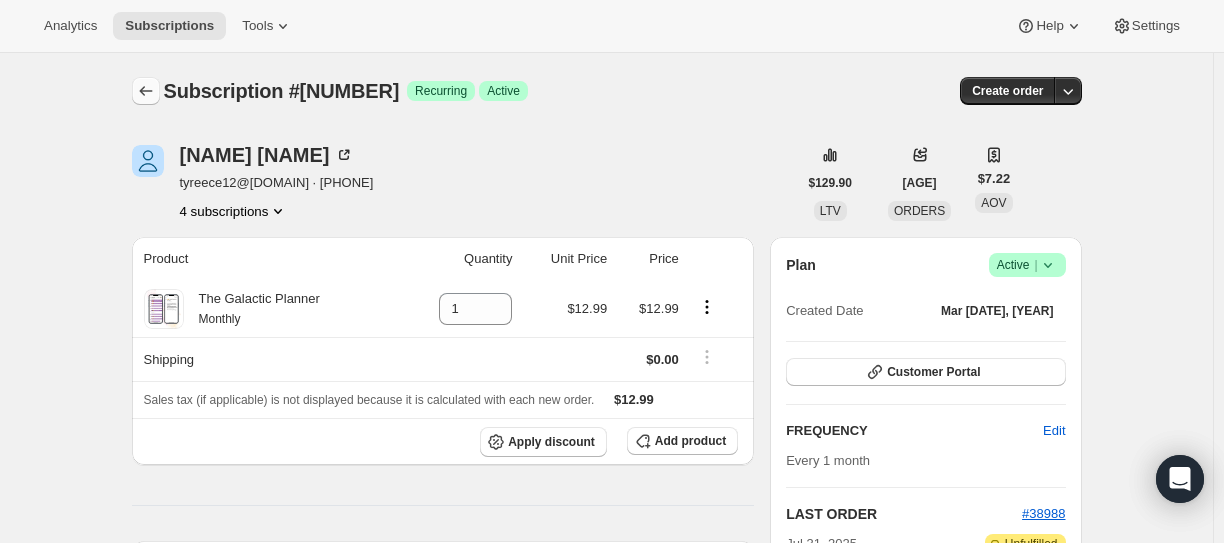 click 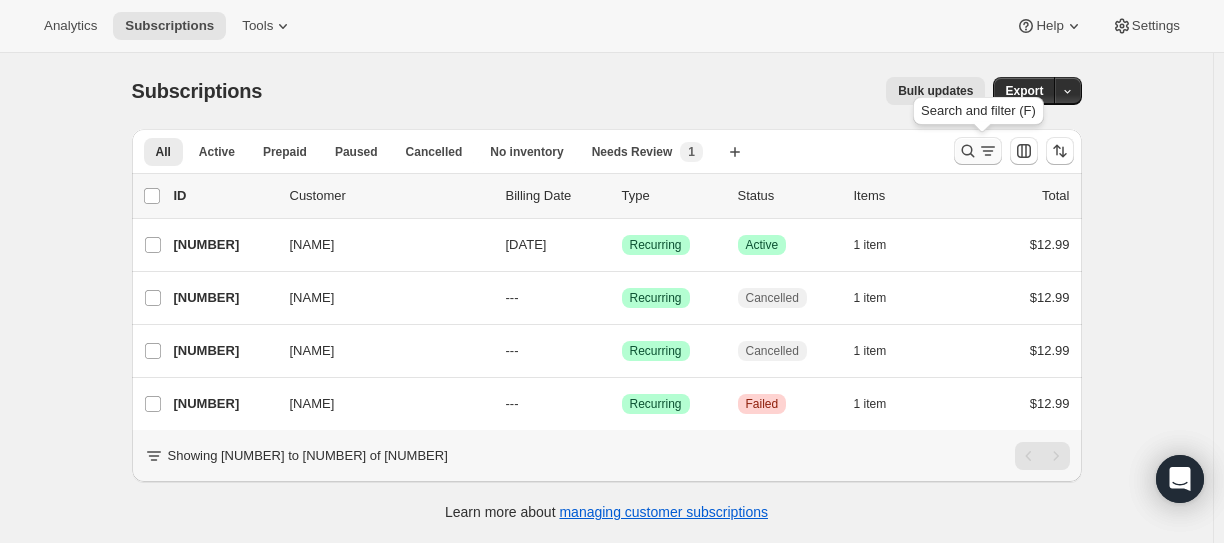 click 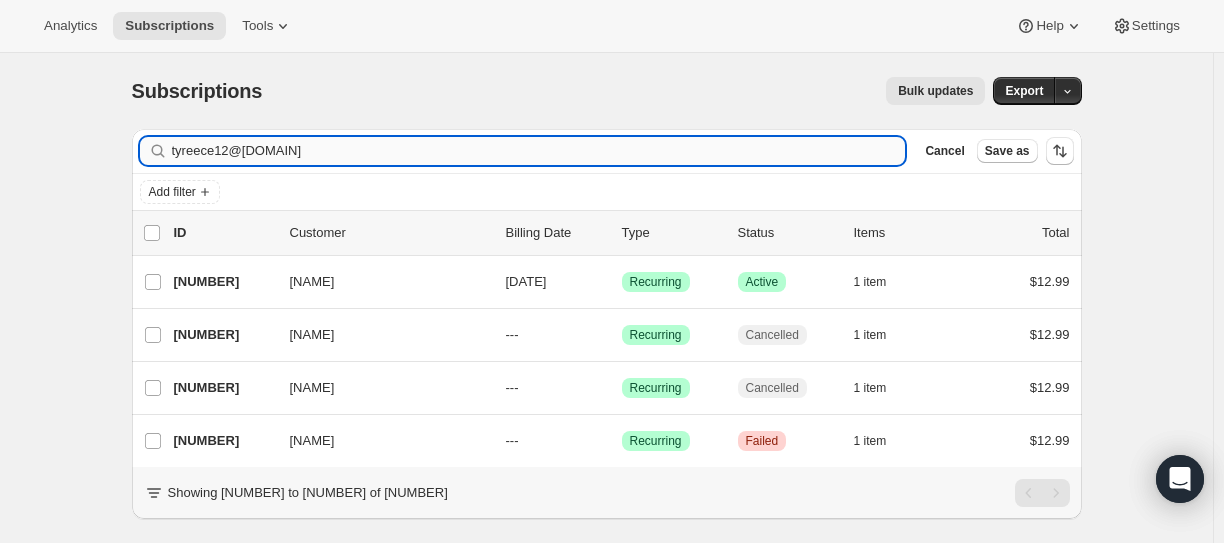 click on "tyreece12@[DOMAIN]" at bounding box center [539, 151] 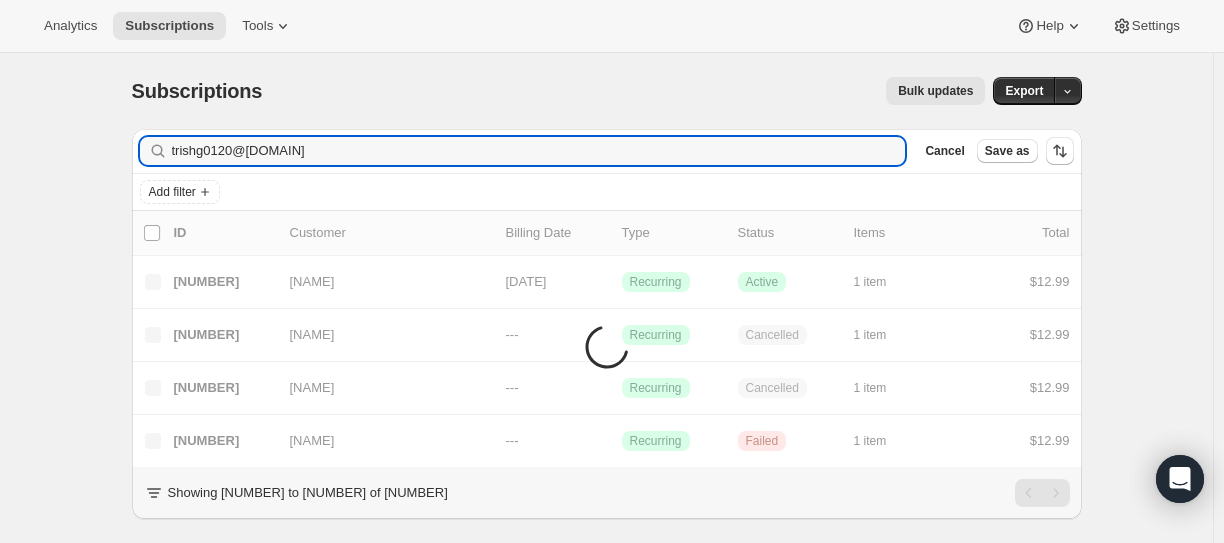 type on "trishg0120@[DOMAIN]" 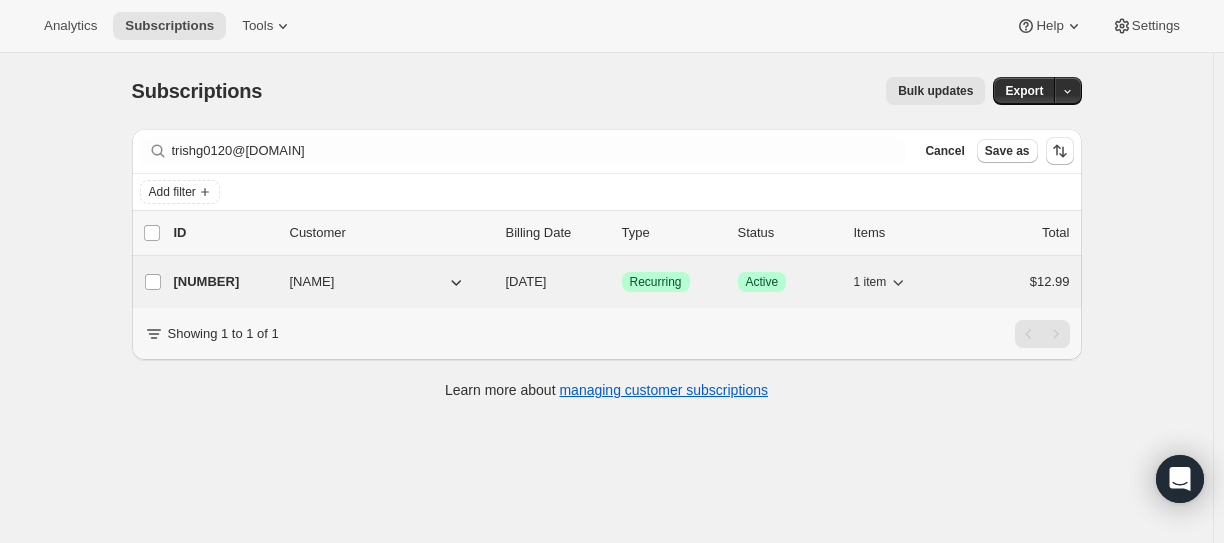 click on "[NUMBER]" at bounding box center [224, 282] 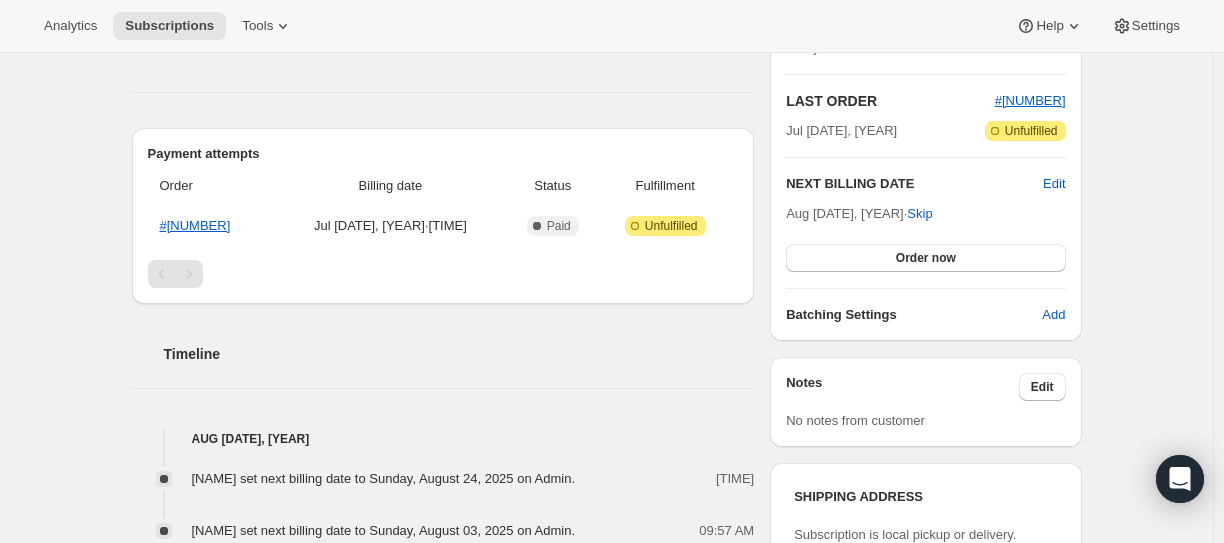 scroll, scrollTop: 400, scrollLeft: 0, axis: vertical 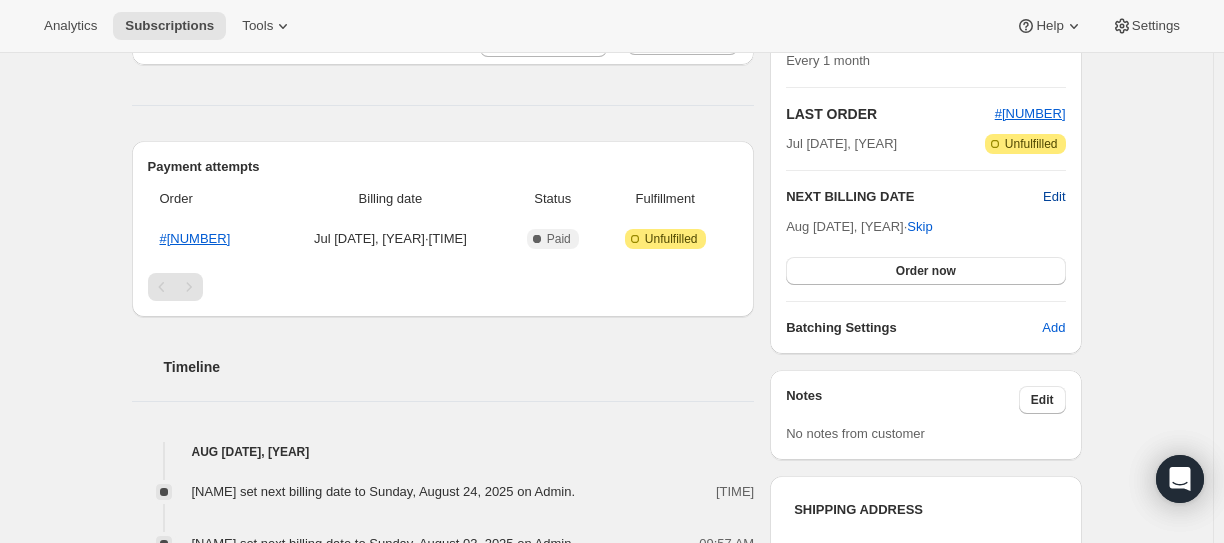 click on "Edit" at bounding box center (1054, 197) 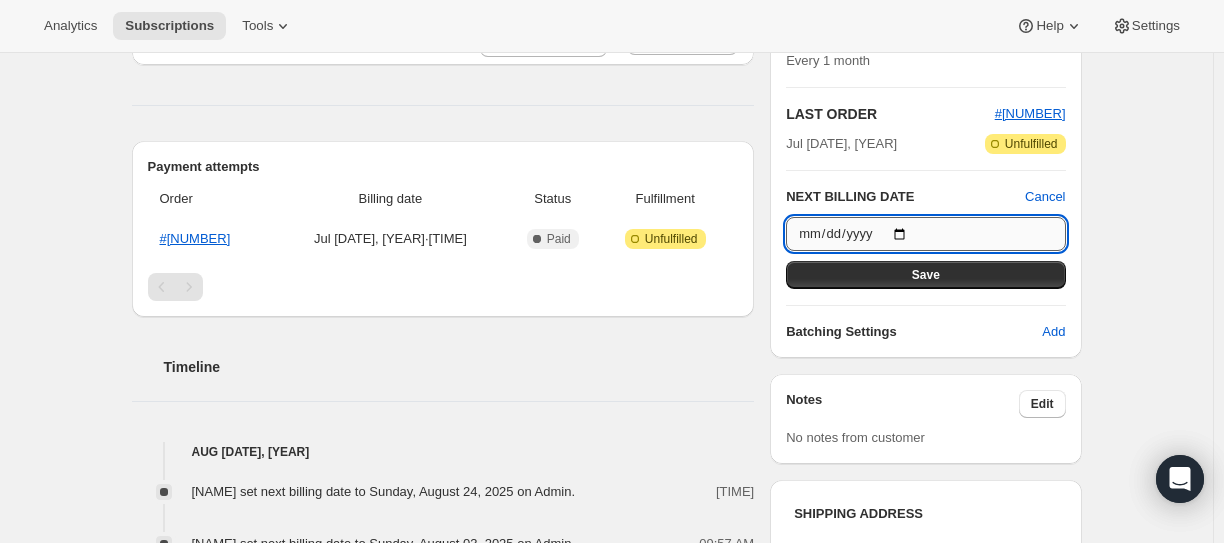 click on "[DATE]" at bounding box center (925, 234) 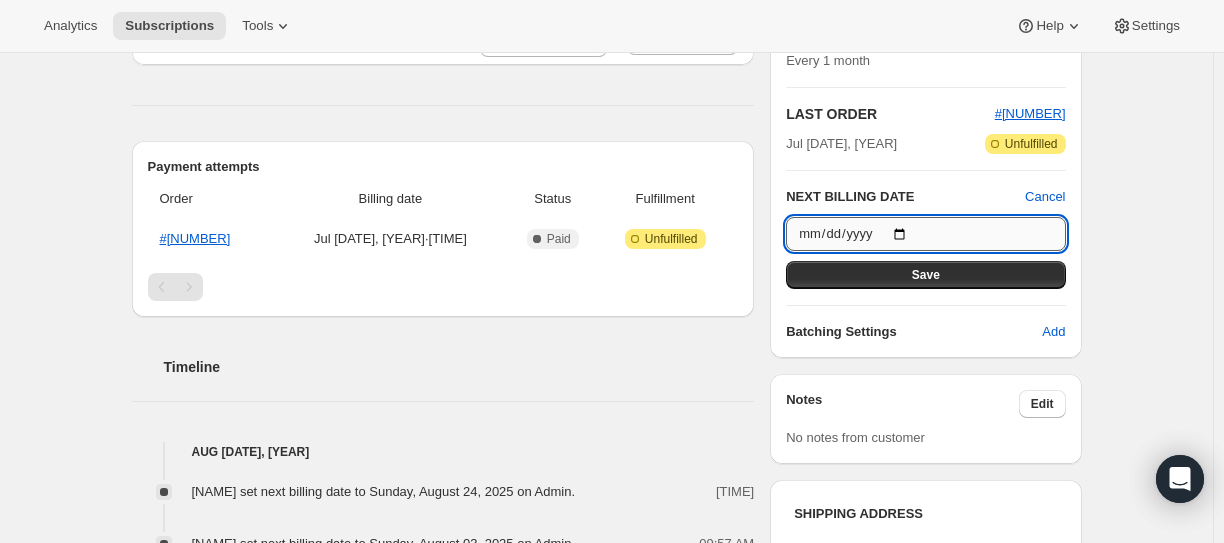 type on "[DATE]" 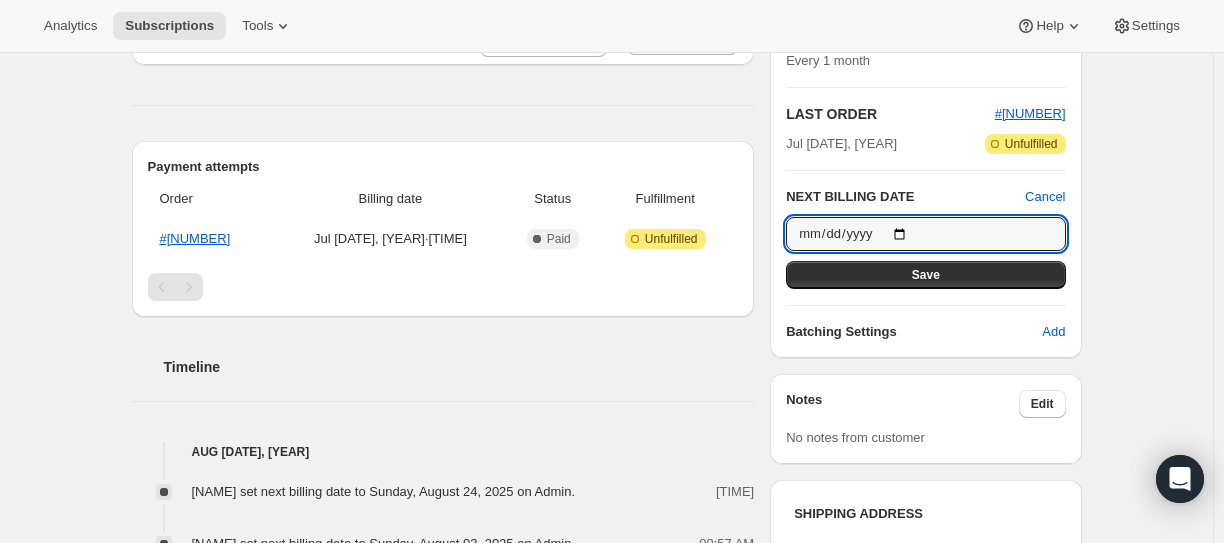 click on "Save" at bounding box center [925, 275] 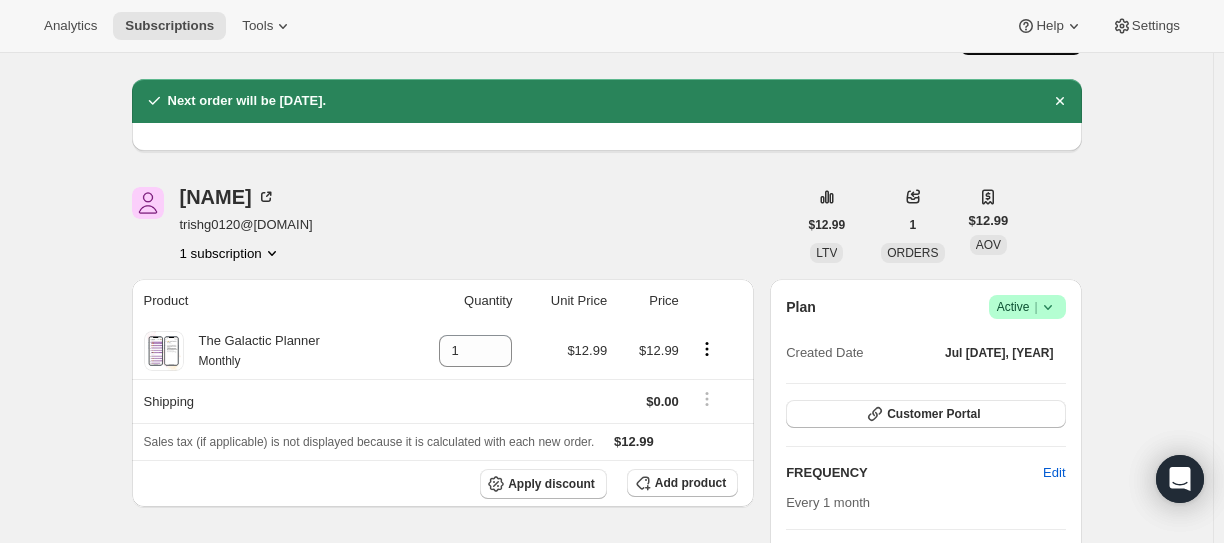 scroll, scrollTop: 0, scrollLeft: 0, axis: both 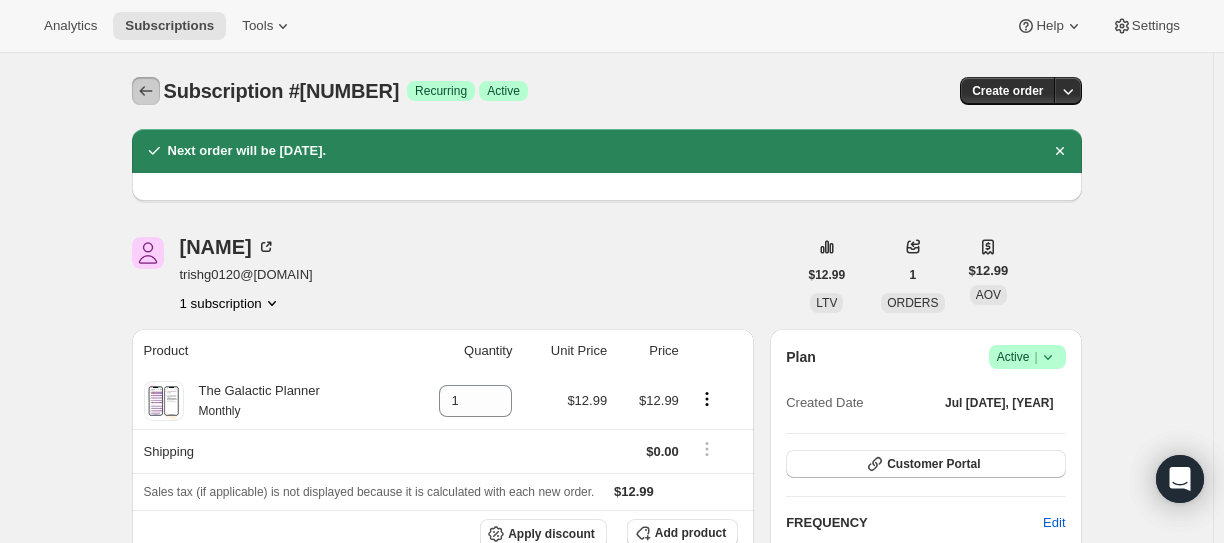 click 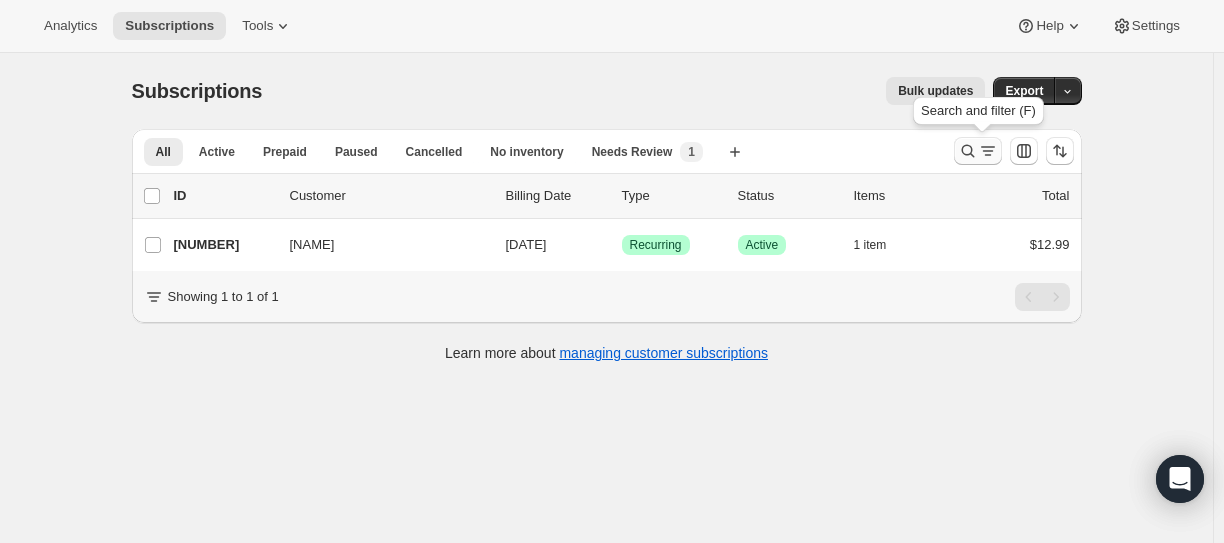 click 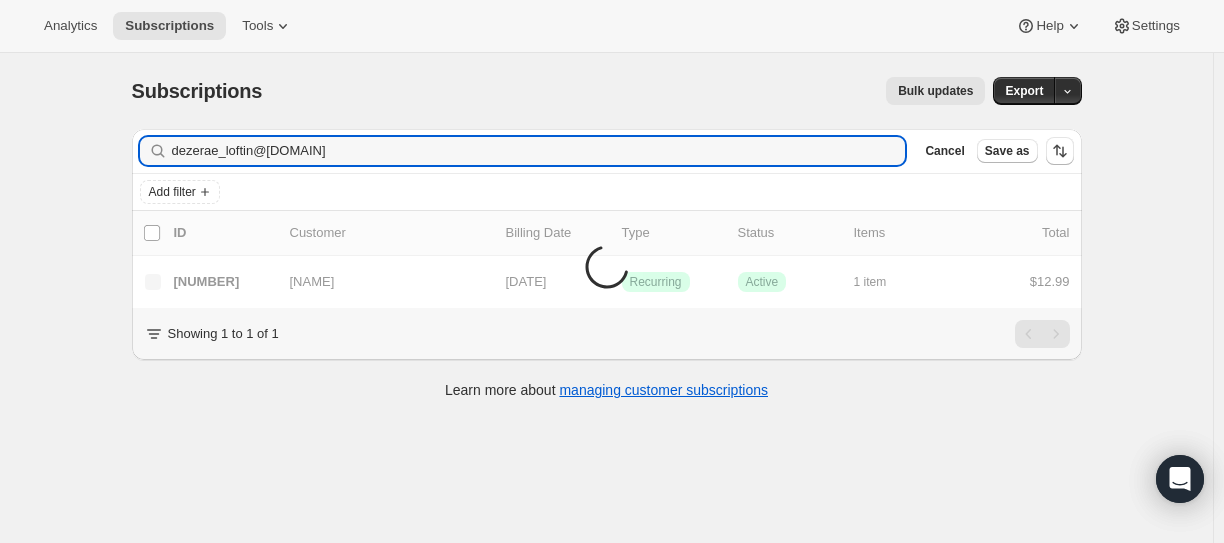 type on "dezerae_loftin@[DOMAIN]" 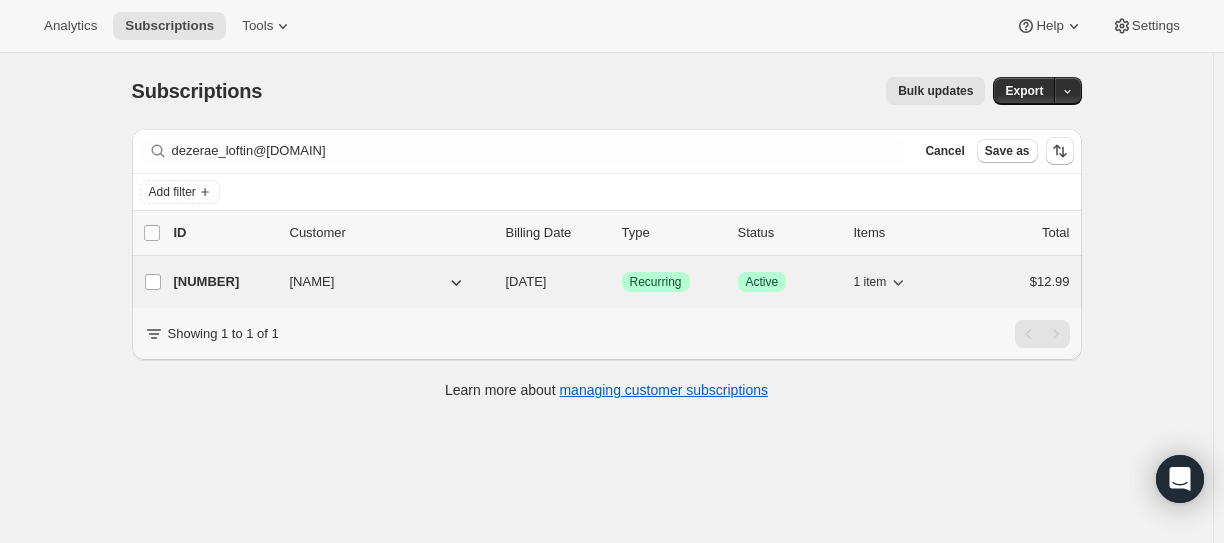 click on "[NUMBER]" at bounding box center (224, 282) 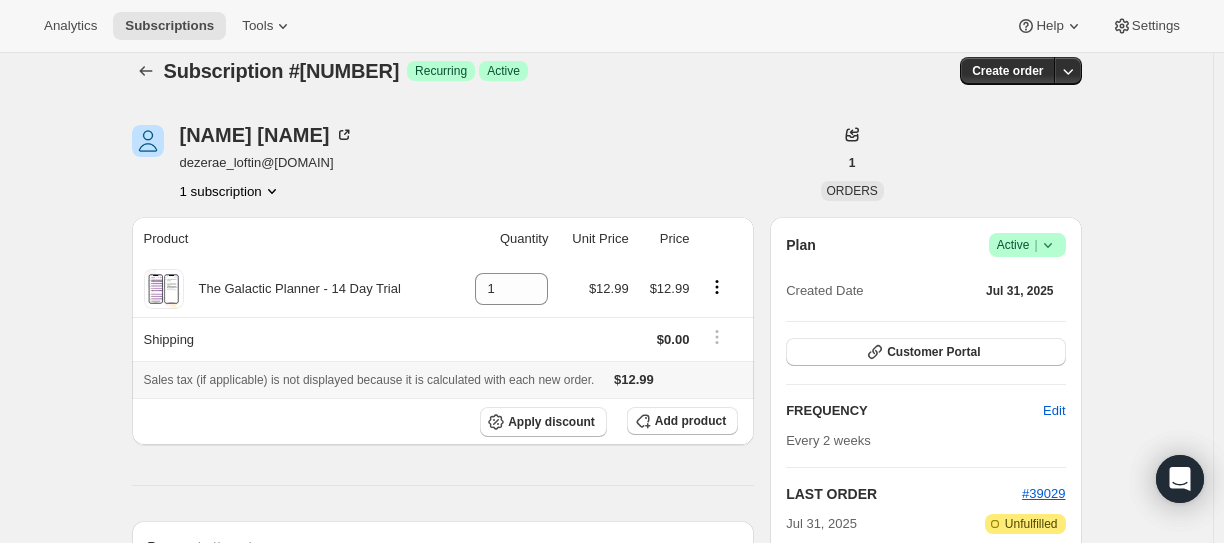 scroll, scrollTop: 0, scrollLeft: 0, axis: both 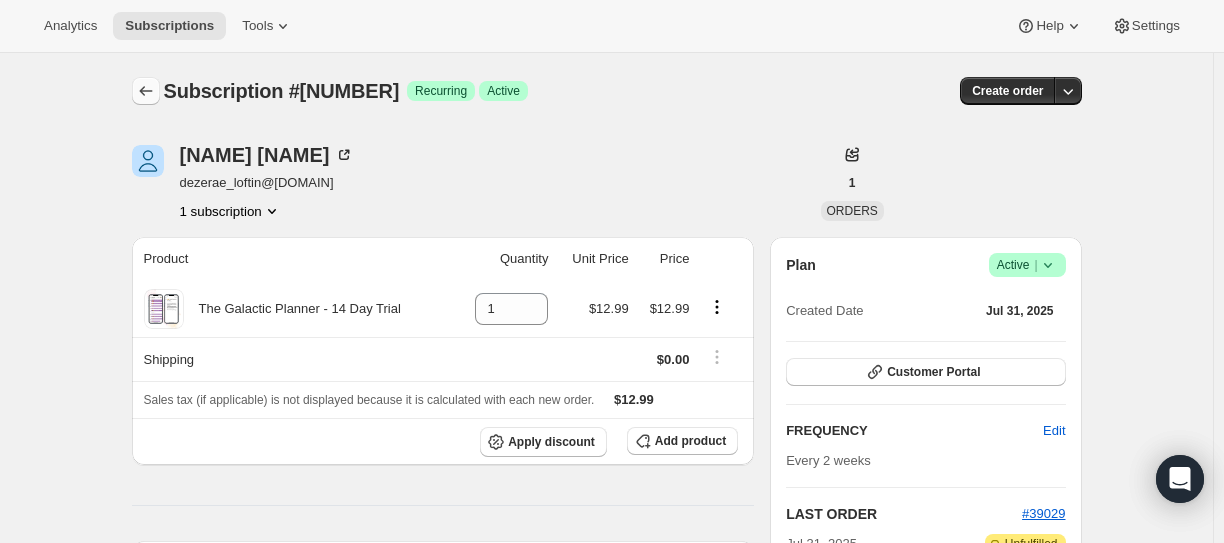 click 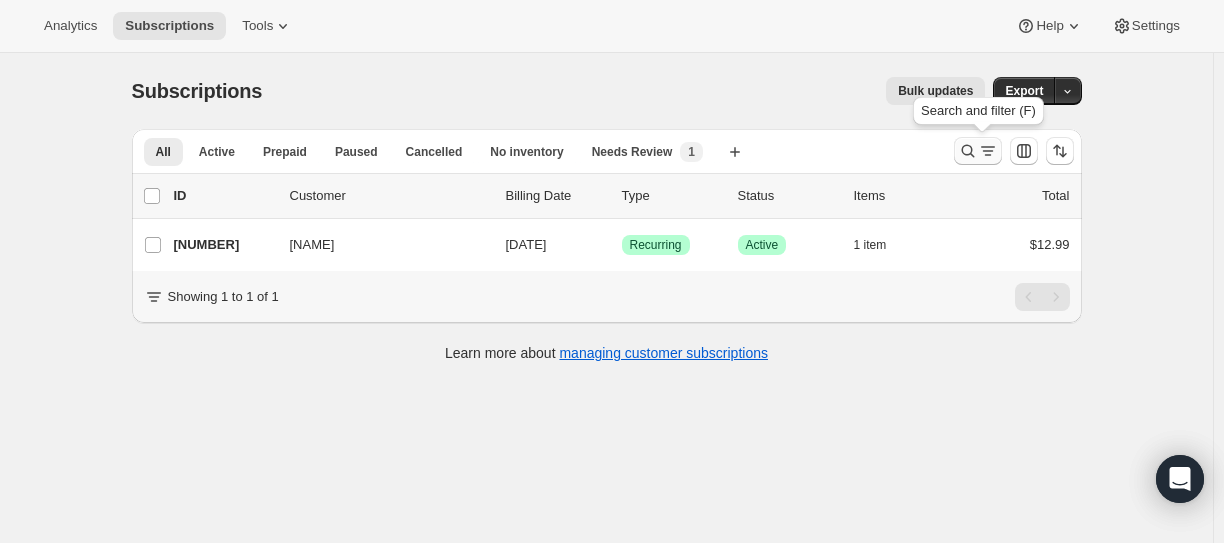 click 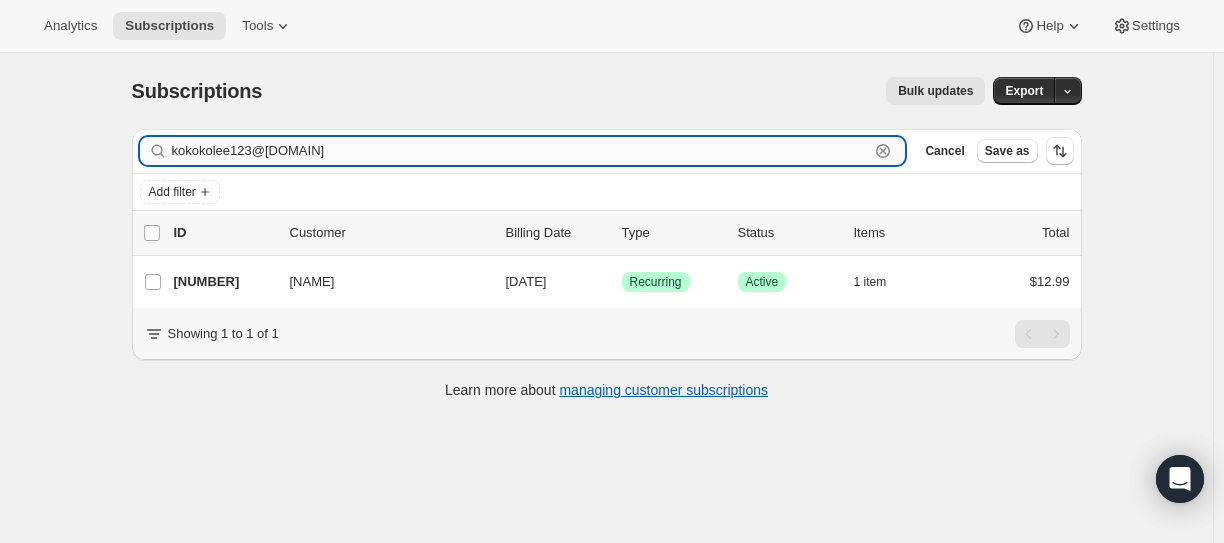 click on "kokokolee123@[DOMAIN]" at bounding box center [521, 151] 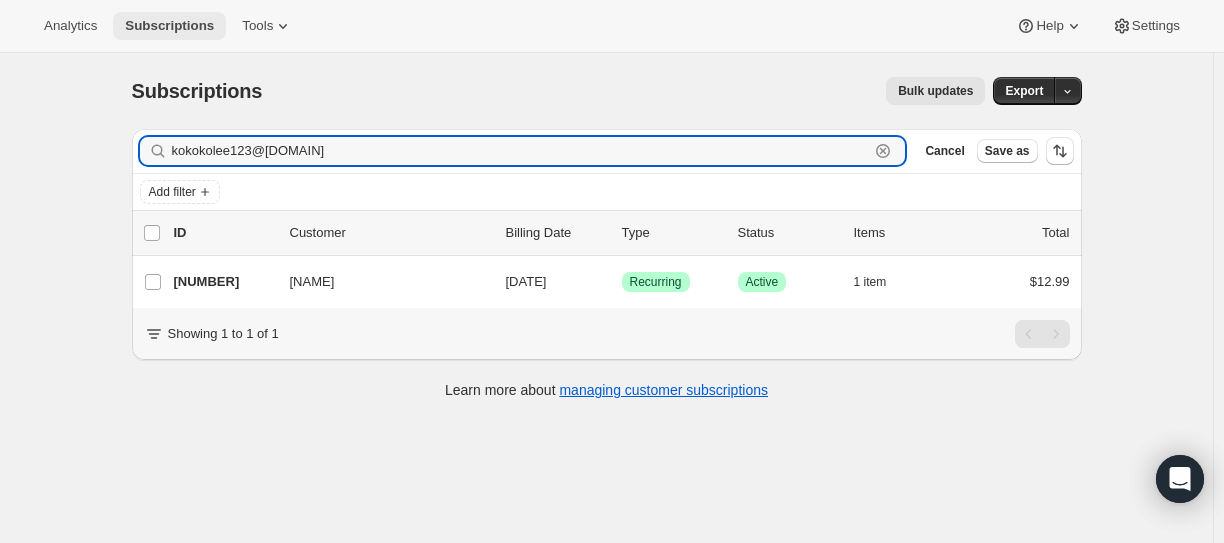 paste 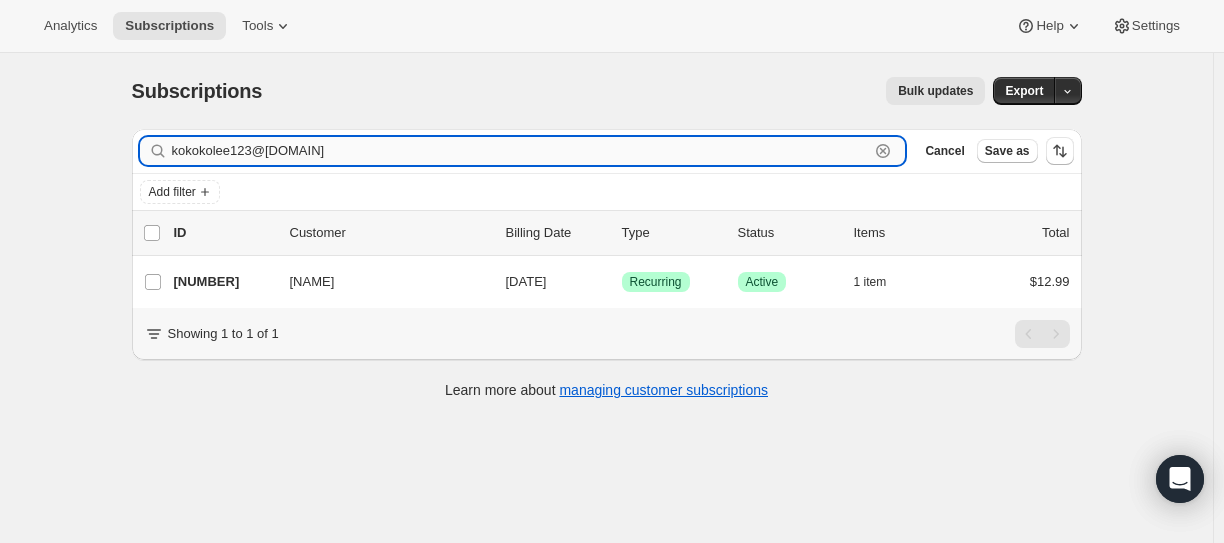 click on "kokokolee123@[DOMAIN]" at bounding box center [521, 151] 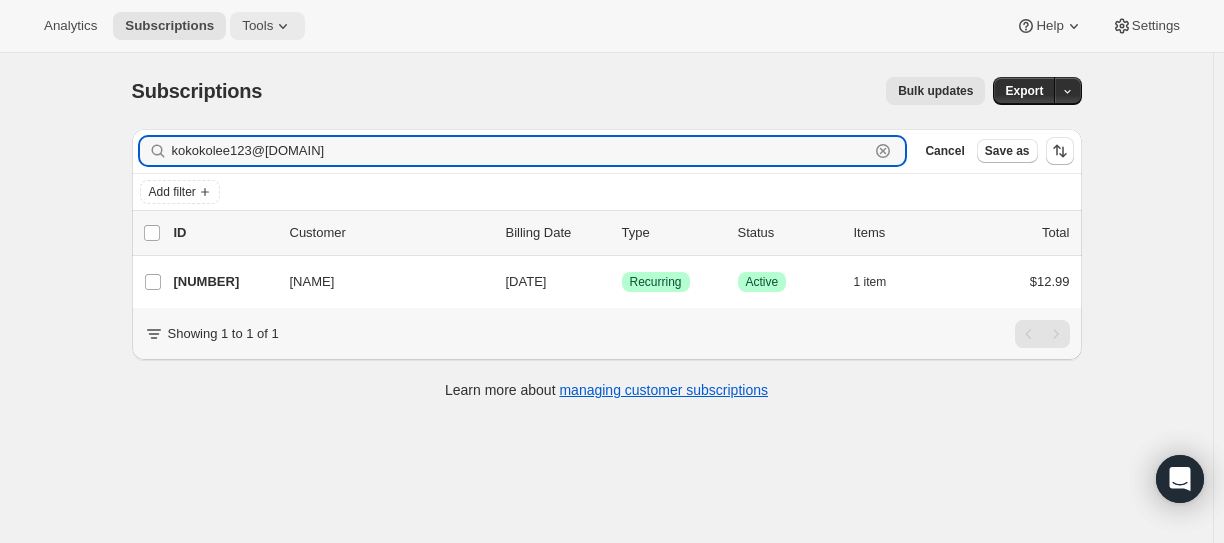 paste on "michvie@[DOMAIN]" 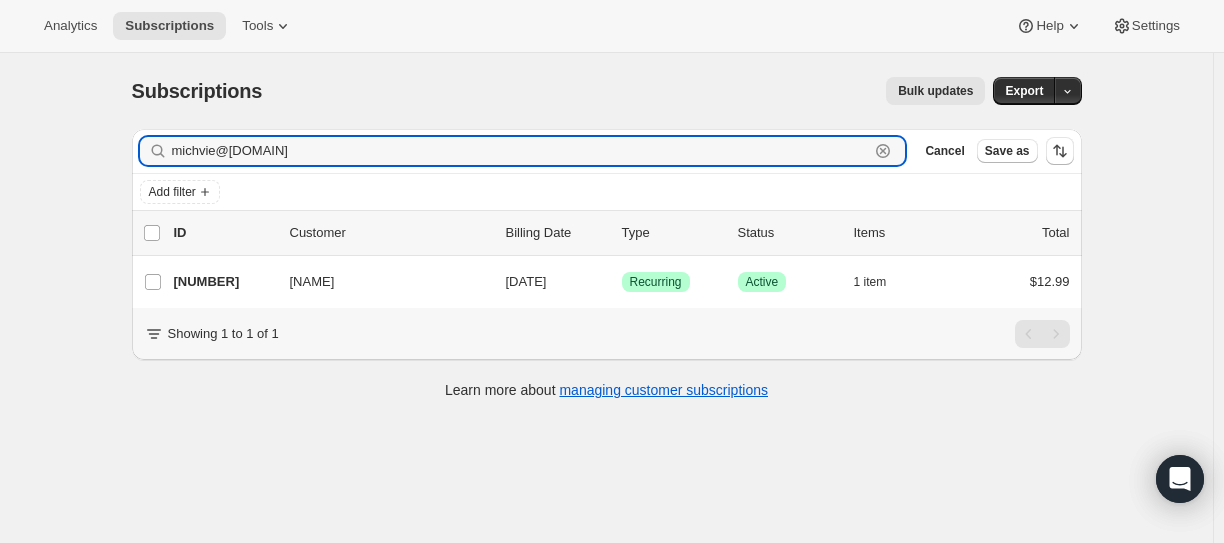 type on "michvie@[DOMAIN]" 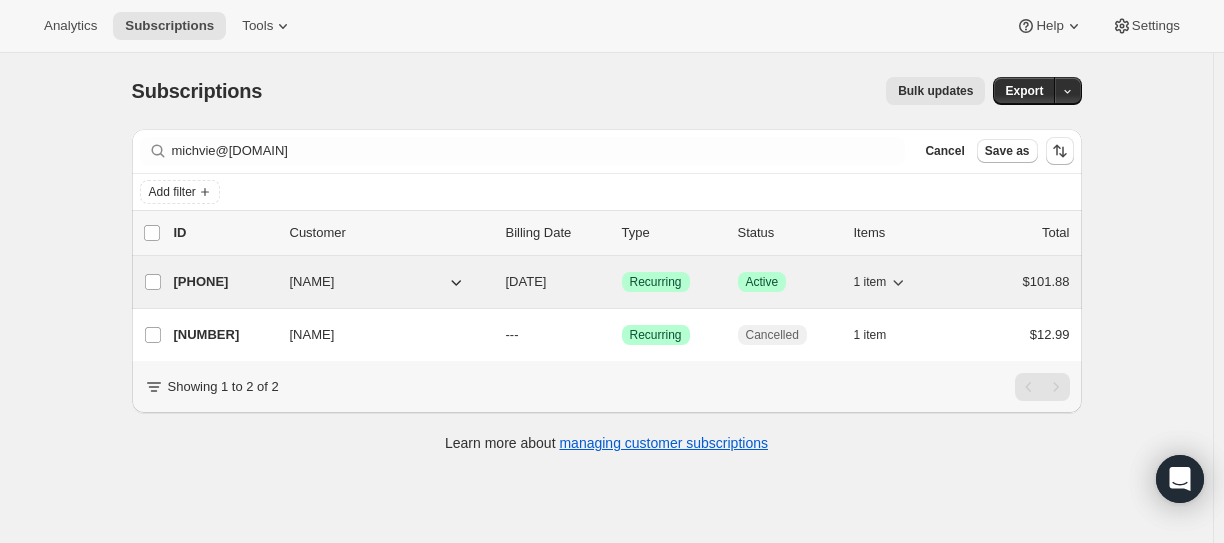 click on "[PHONE]" at bounding box center [224, 282] 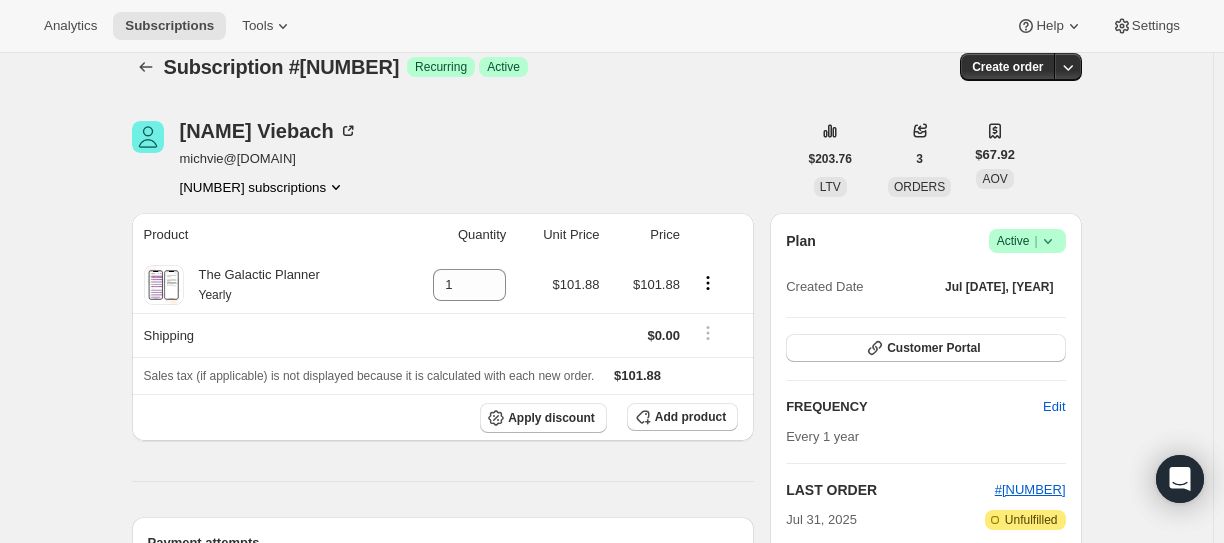 scroll, scrollTop: 0, scrollLeft: 0, axis: both 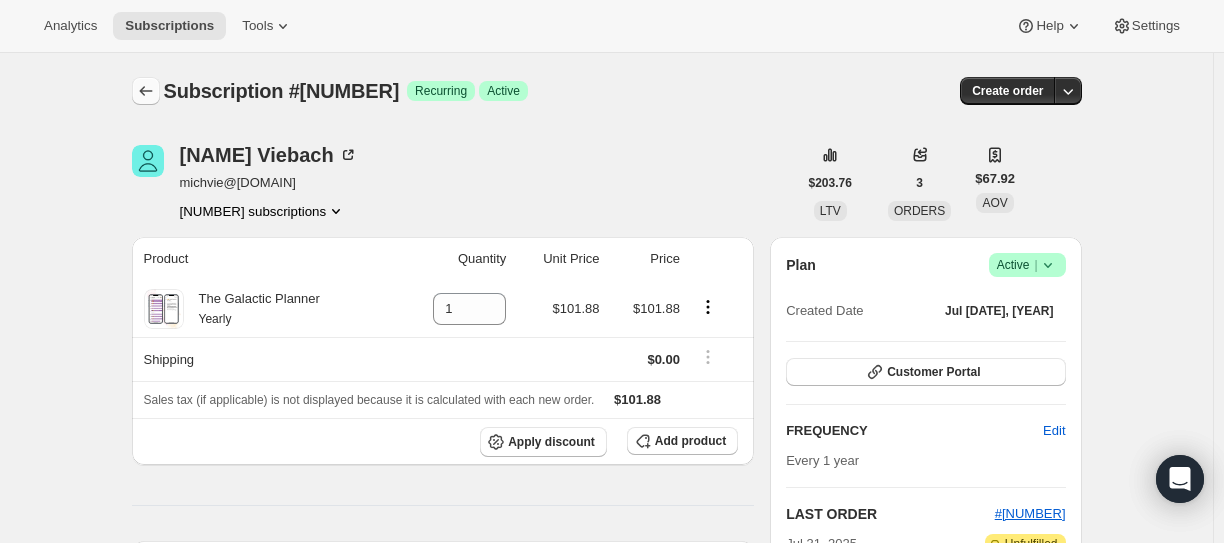 click 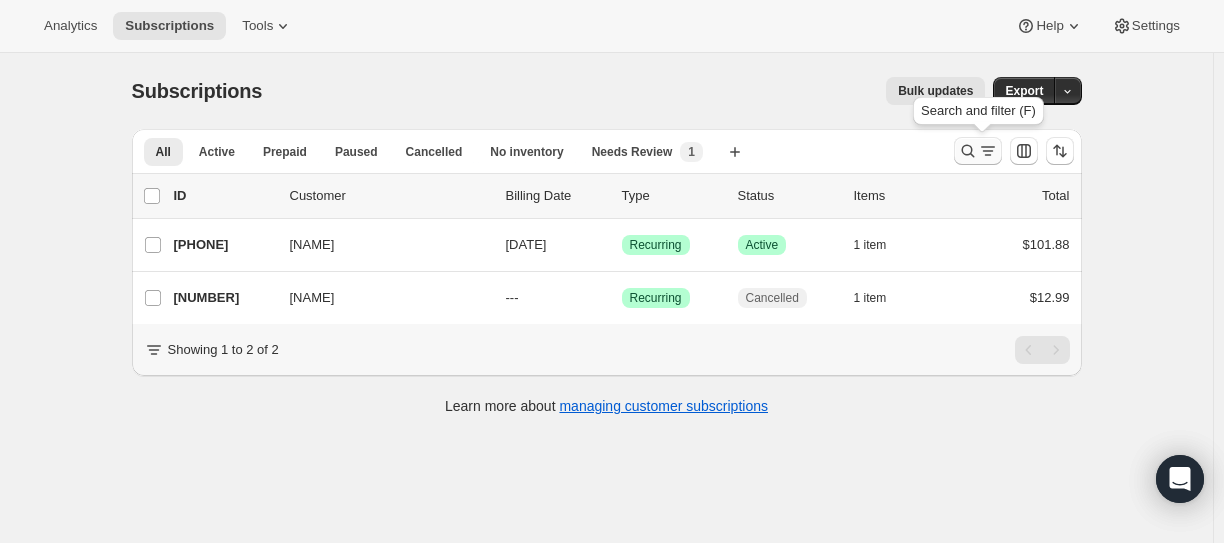 click 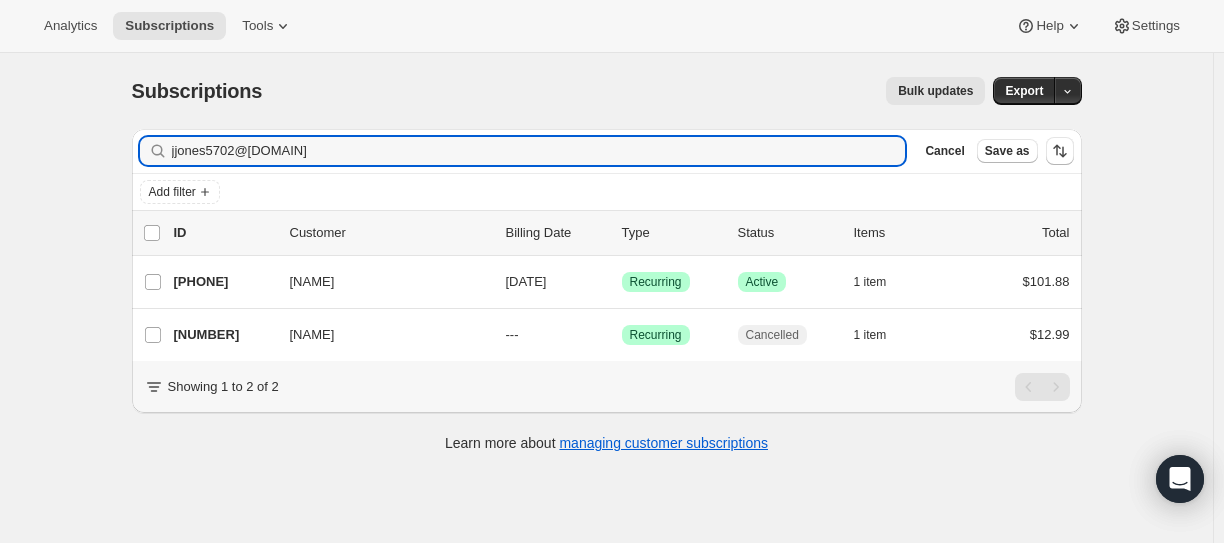 type on "jjones5702@[DOMAIN]" 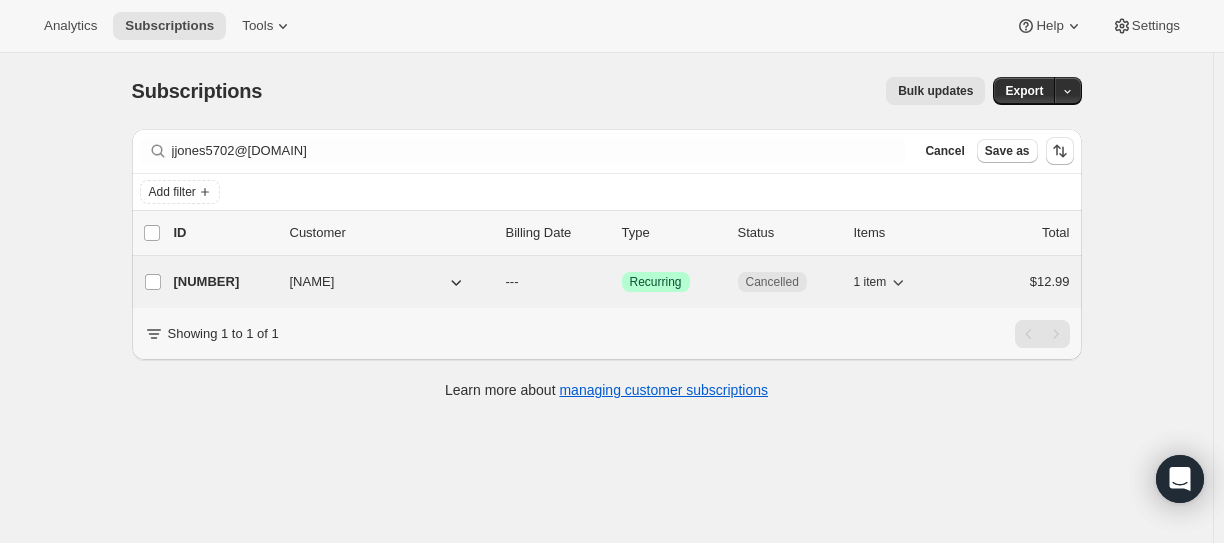click on "[NUMBER]" at bounding box center [224, 282] 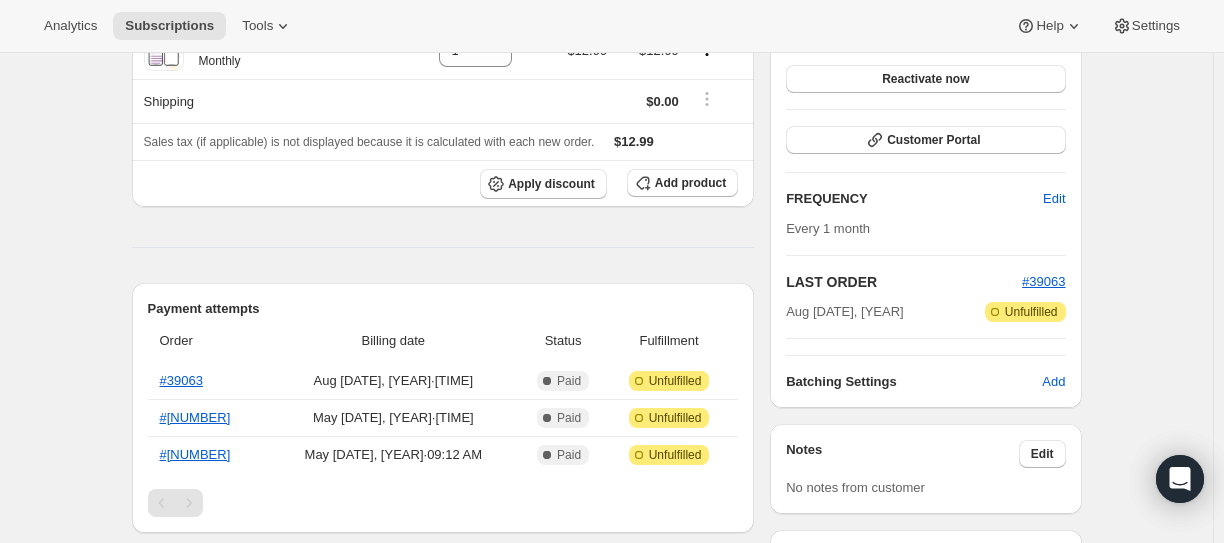 scroll, scrollTop: 0, scrollLeft: 0, axis: both 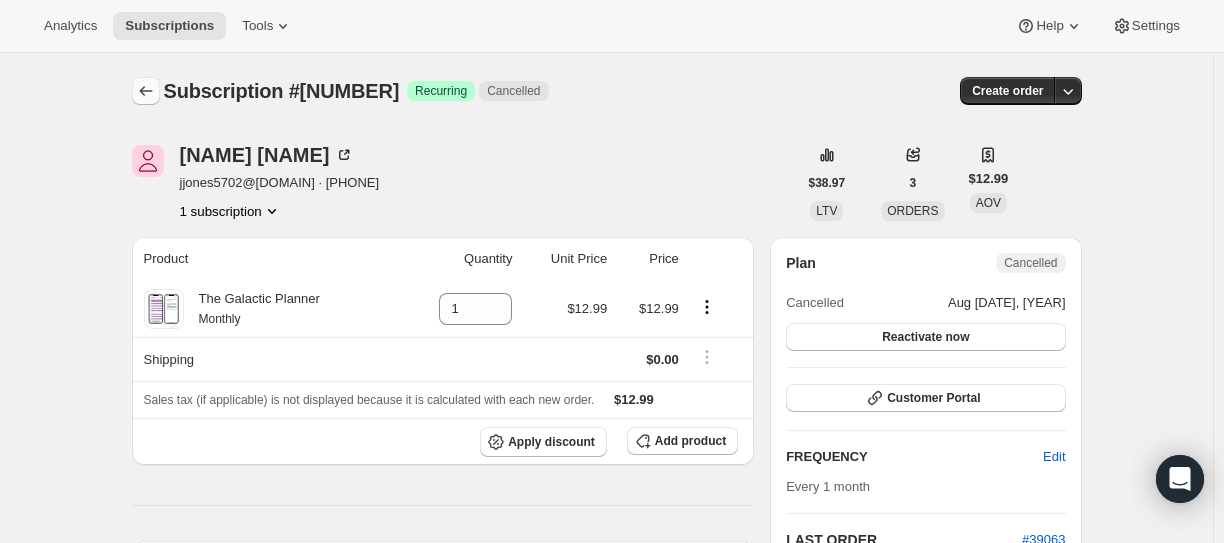 click 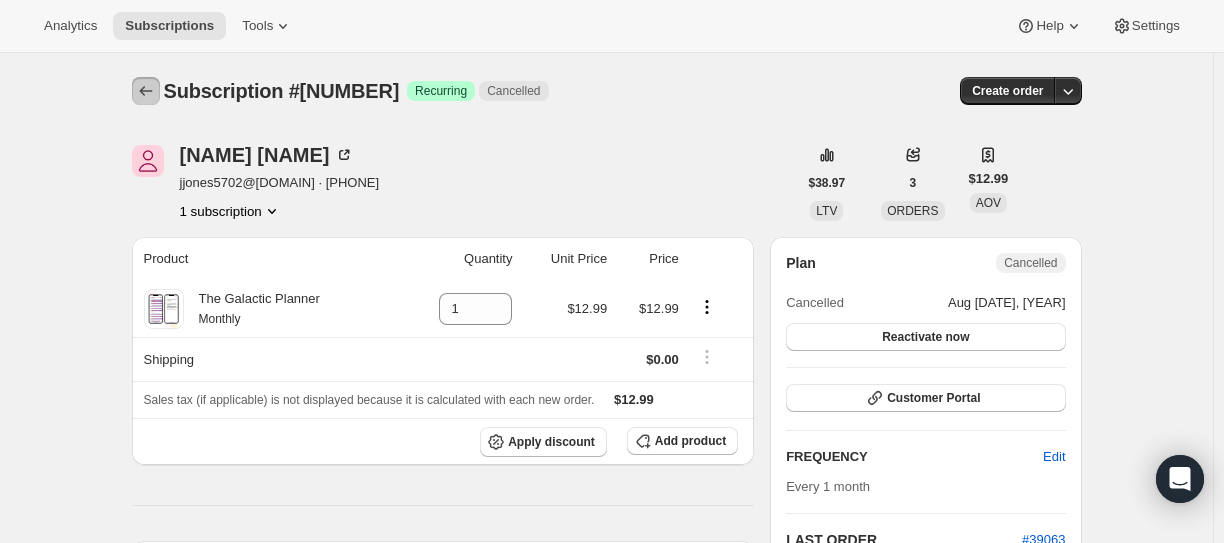 click 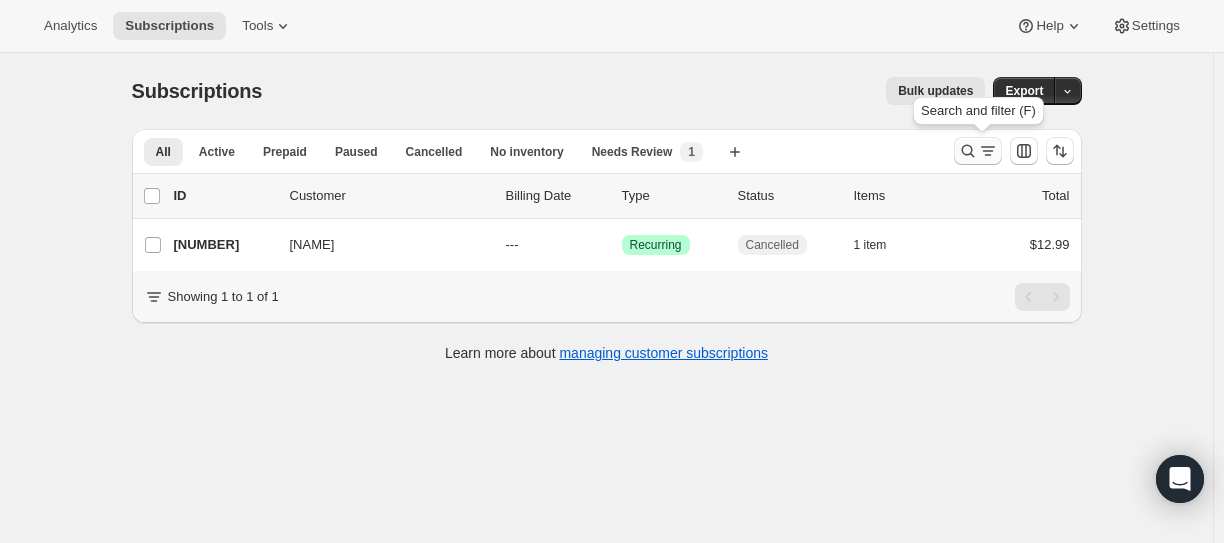 click 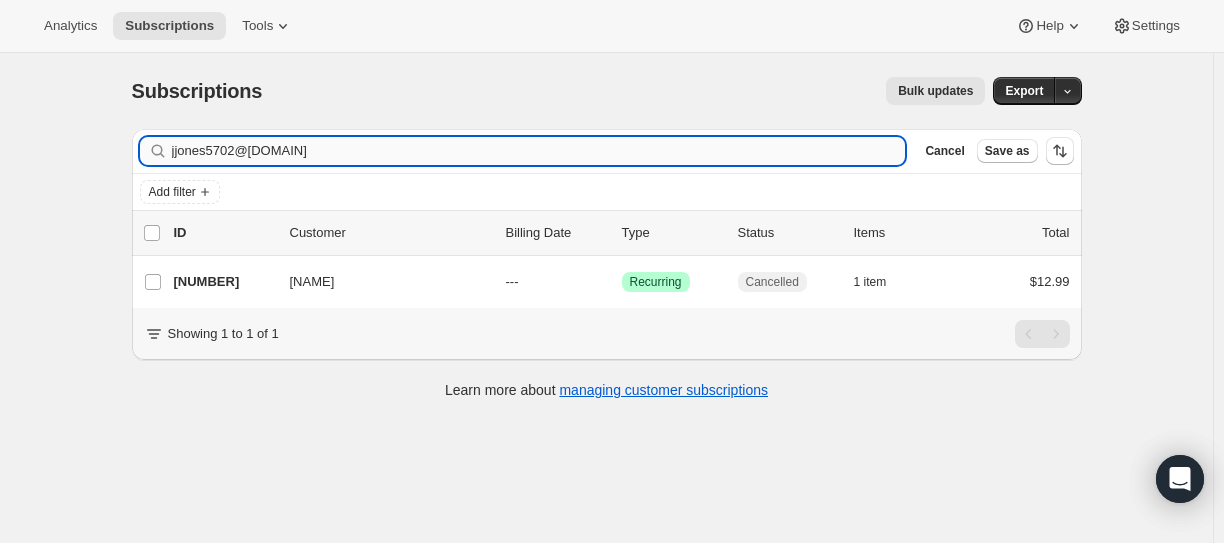 click on "jjones5702@[DOMAIN]" at bounding box center [539, 151] 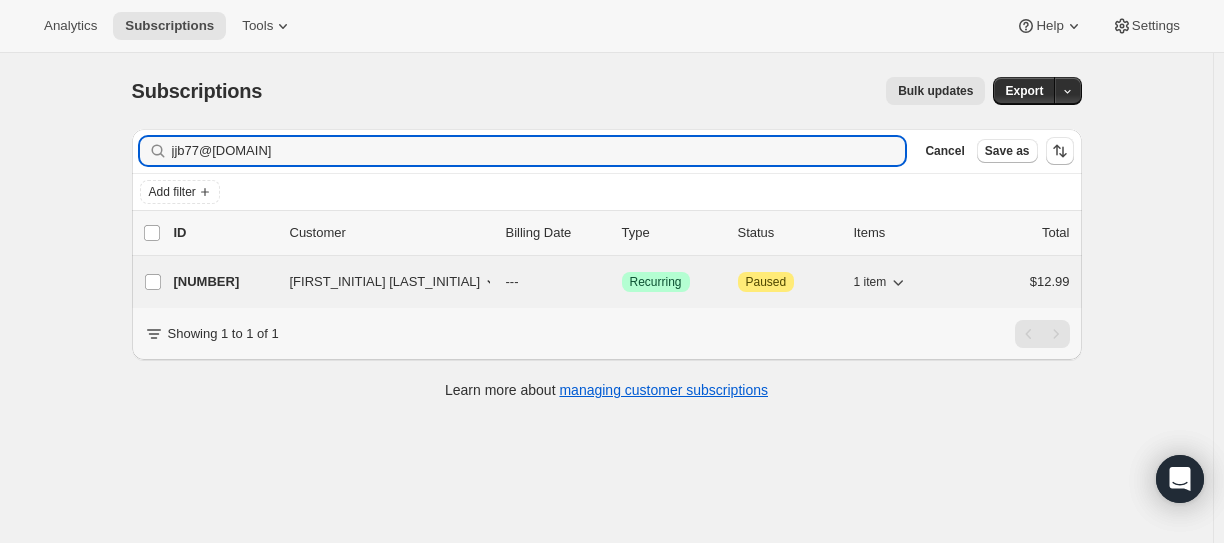 type on "jjb77@[DOMAIN]" 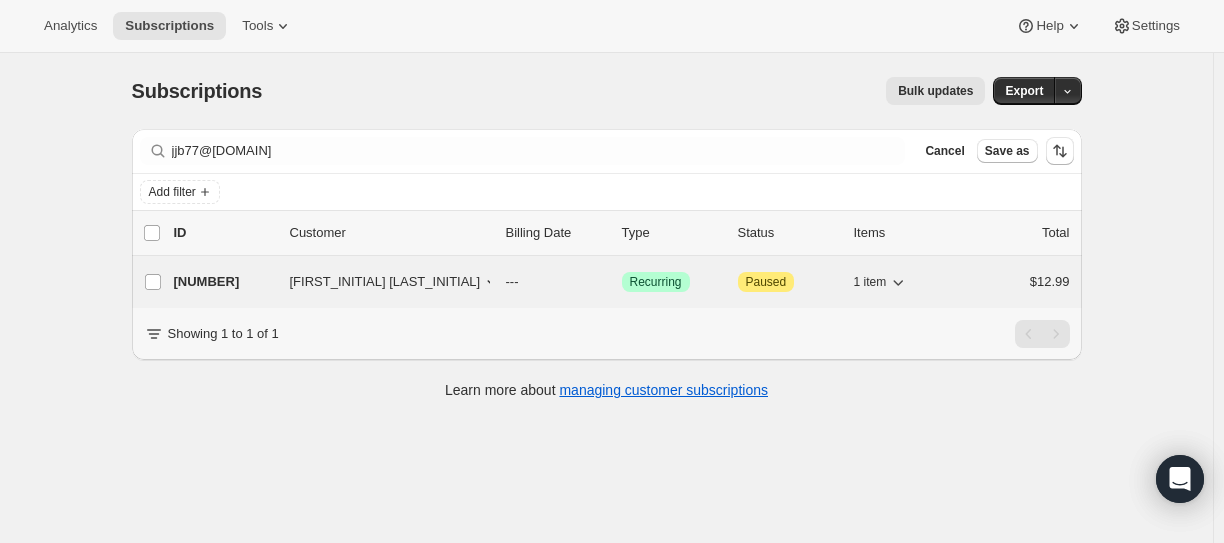 click on "[NUMBER]" at bounding box center [224, 282] 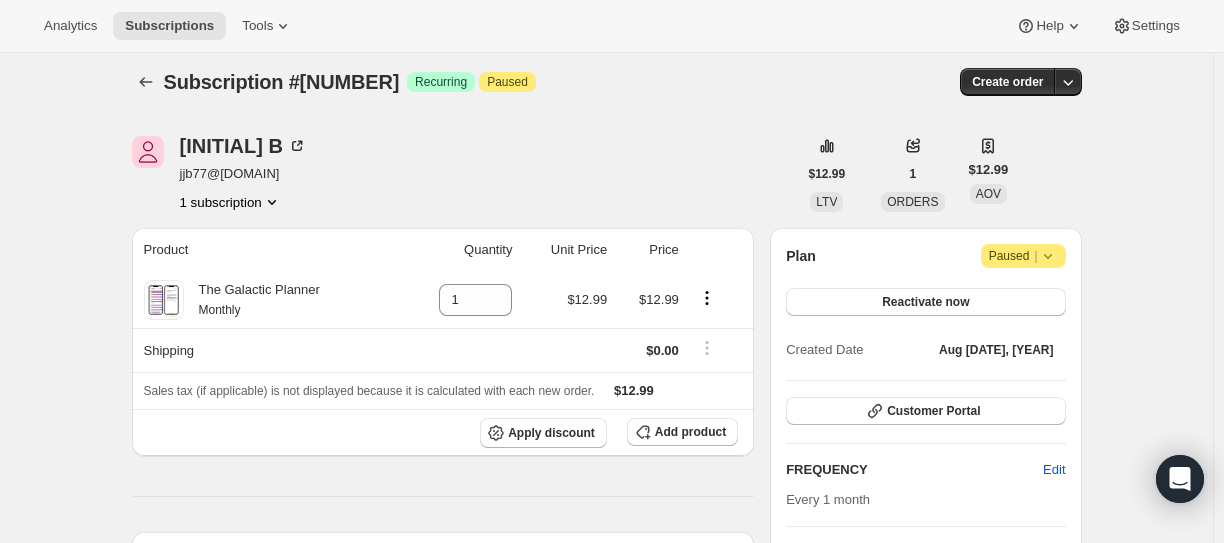 scroll, scrollTop: 0, scrollLeft: 0, axis: both 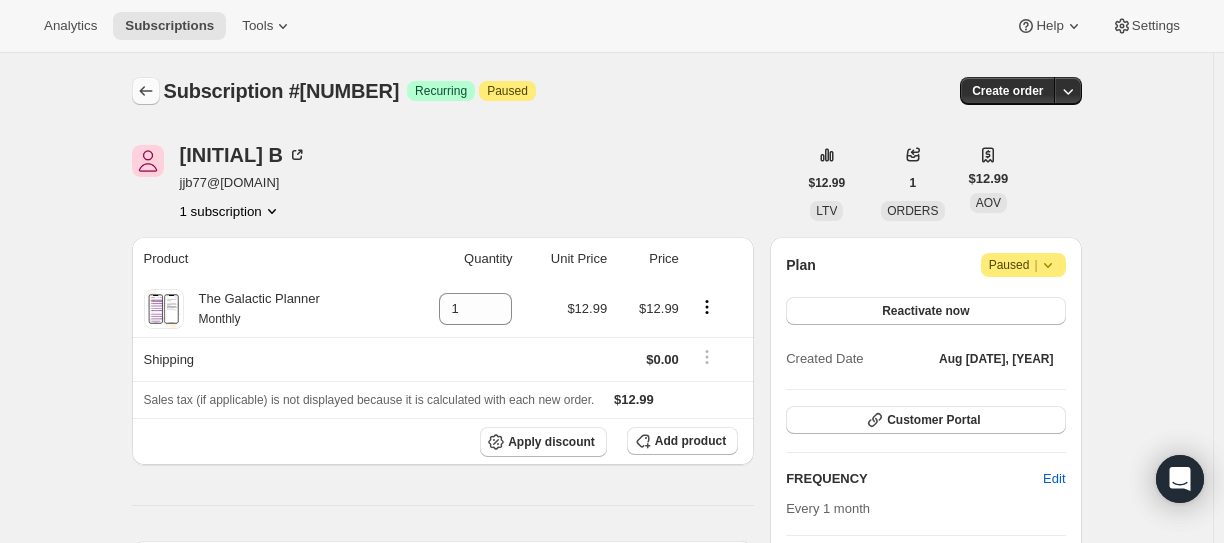 click at bounding box center (146, 91) 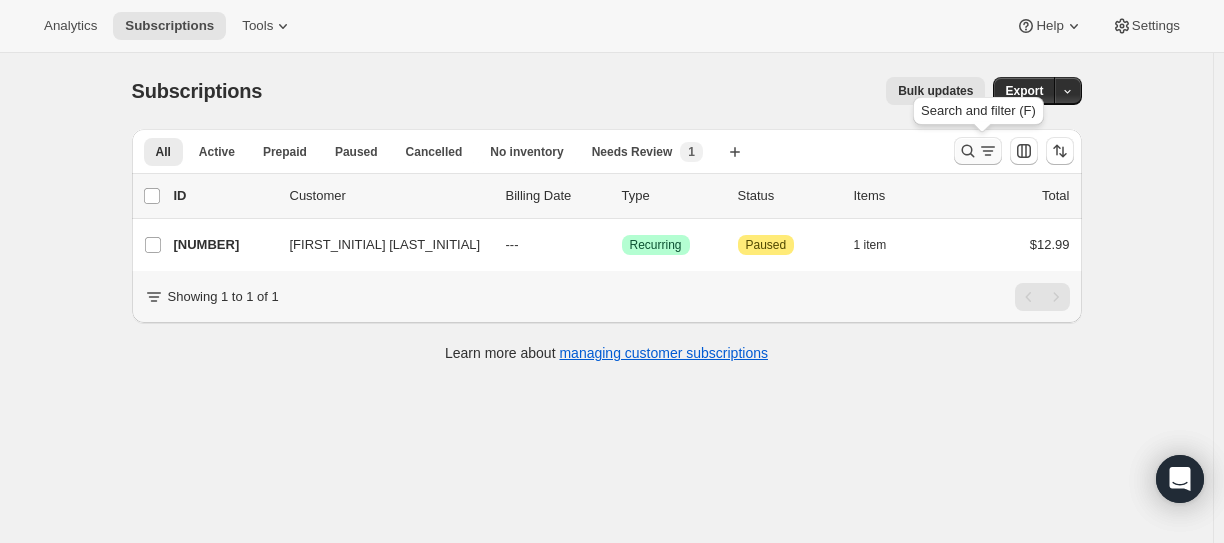 click 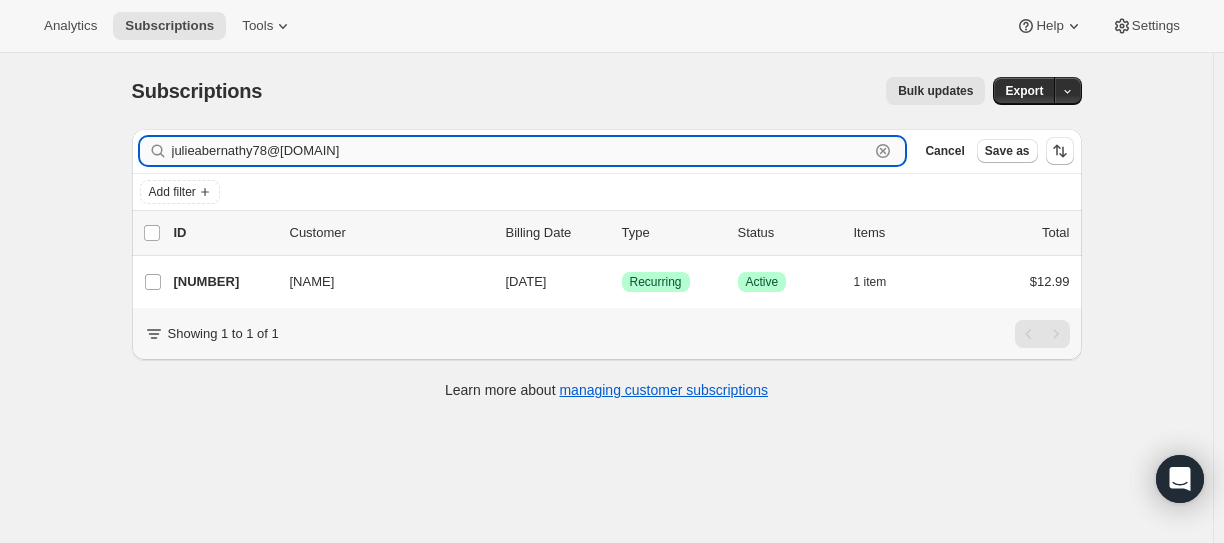 click on "julieabernathy78@[DOMAIN]" at bounding box center (521, 151) 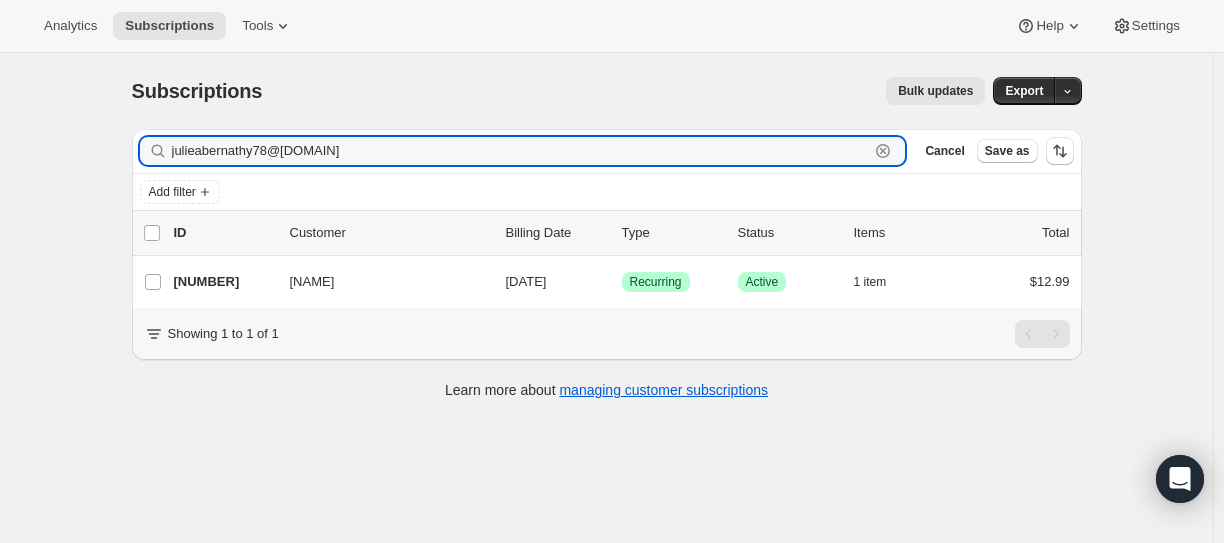 paste on "[NAME]" 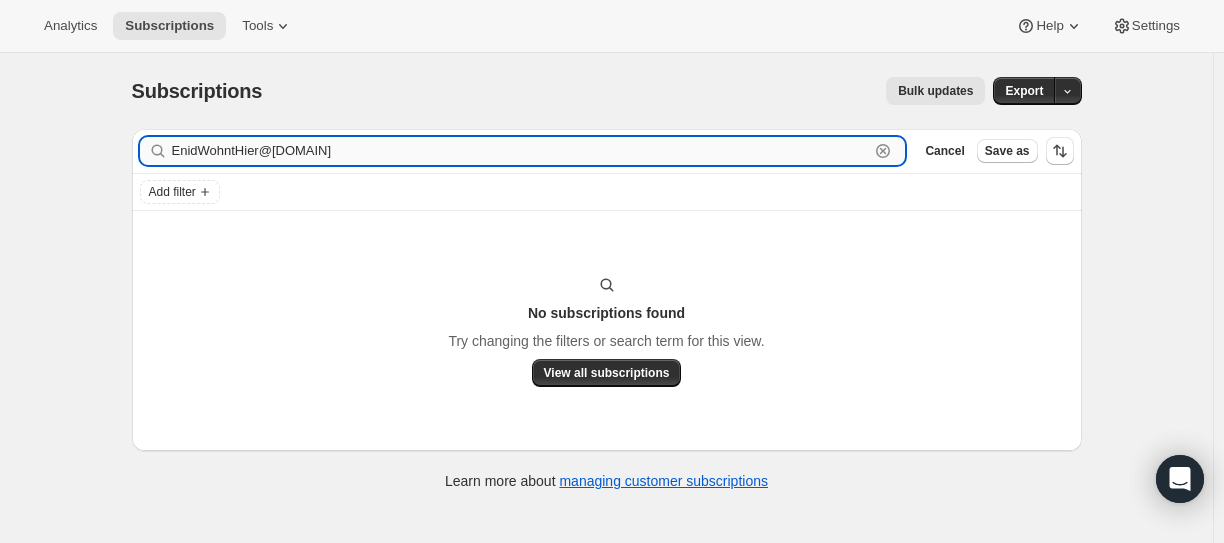 click on "EnidWohntHier@[DOMAIN]" at bounding box center [521, 151] 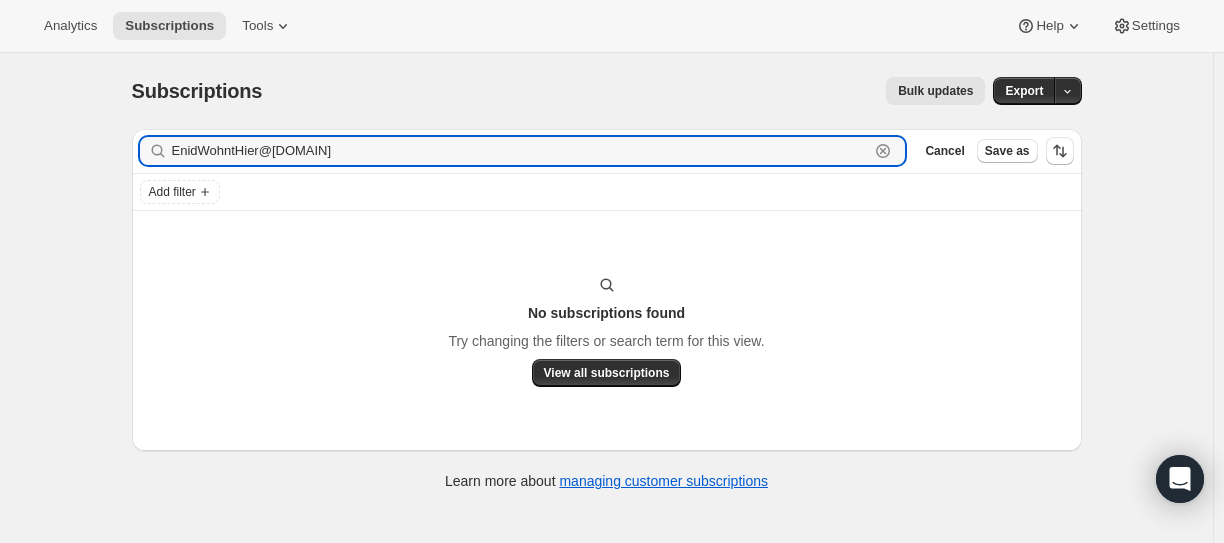 paste on "artist@[DOMAIN]" 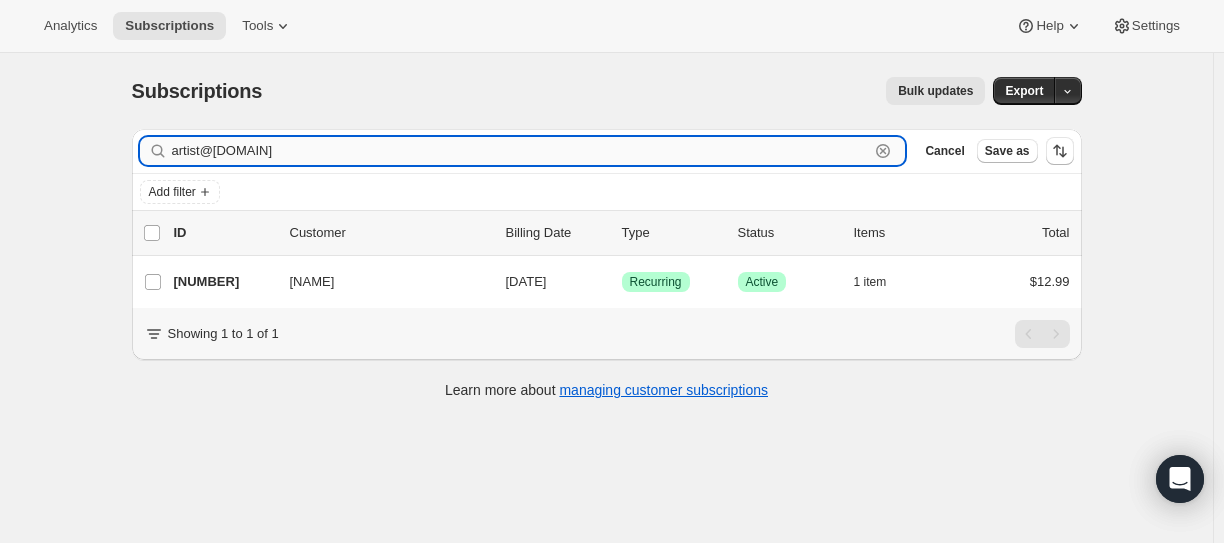 click on "artist@[DOMAIN]" at bounding box center [521, 151] 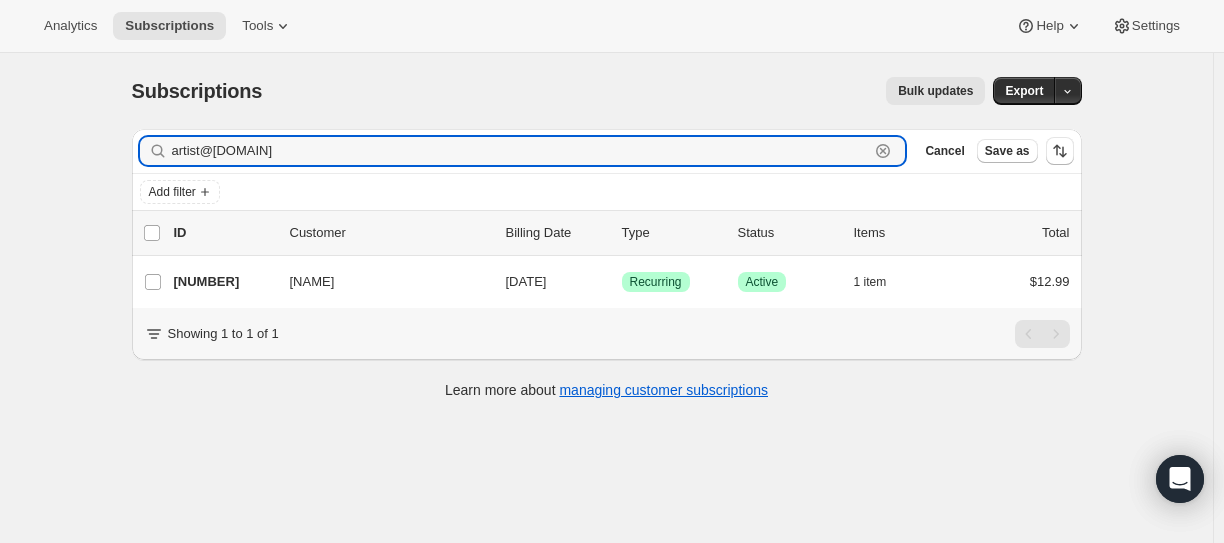 paste on "cherie.deschenes@[DOMAIN]" 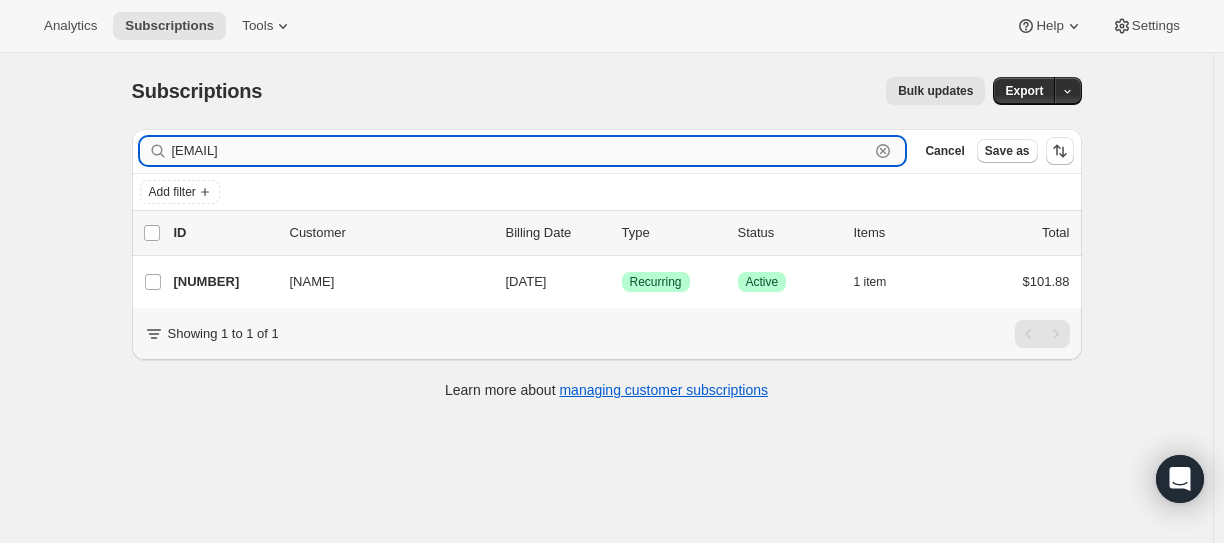 click on "[EMAIL]" at bounding box center [521, 151] 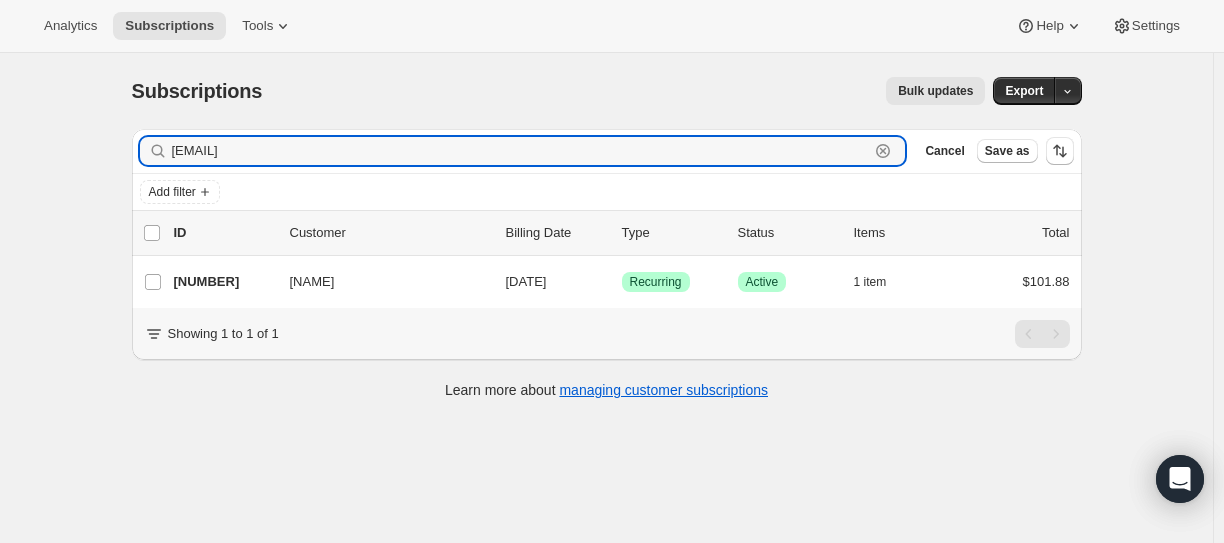 paste on "[USERNAME]" 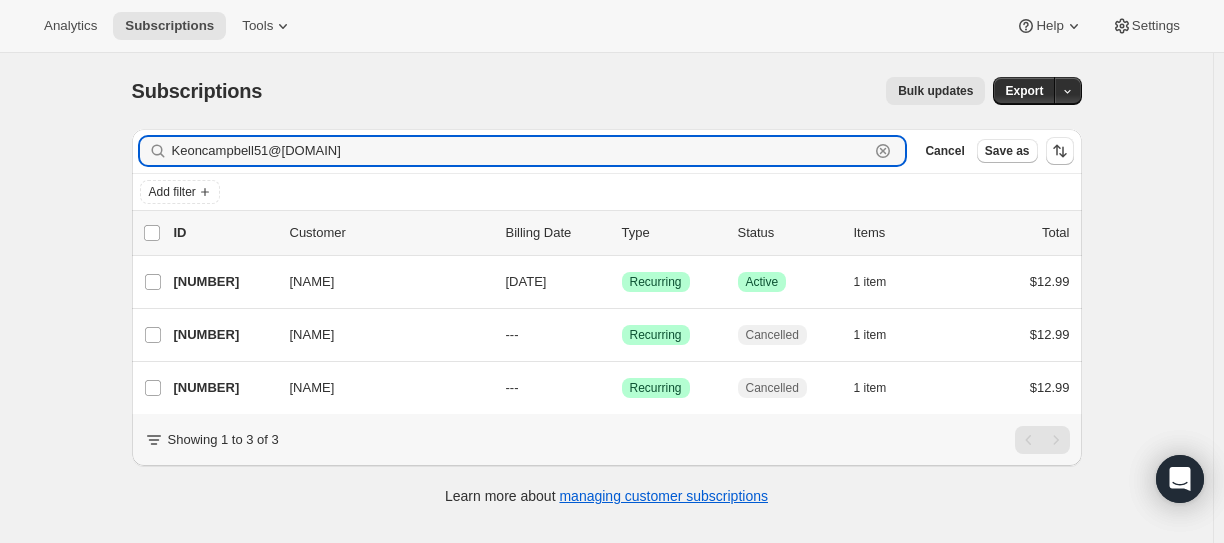 drag, startPoint x: 246, startPoint y: 151, endPoint x: 228, endPoint y: 133, distance: 25.455845 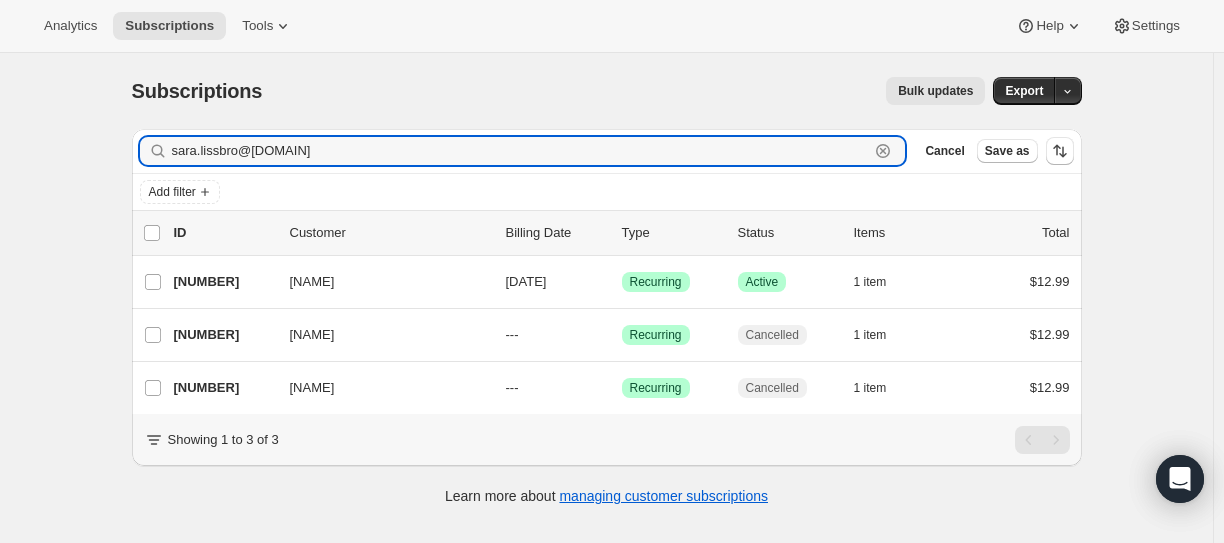 type on "sara.lissbro@[DOMAIN]" 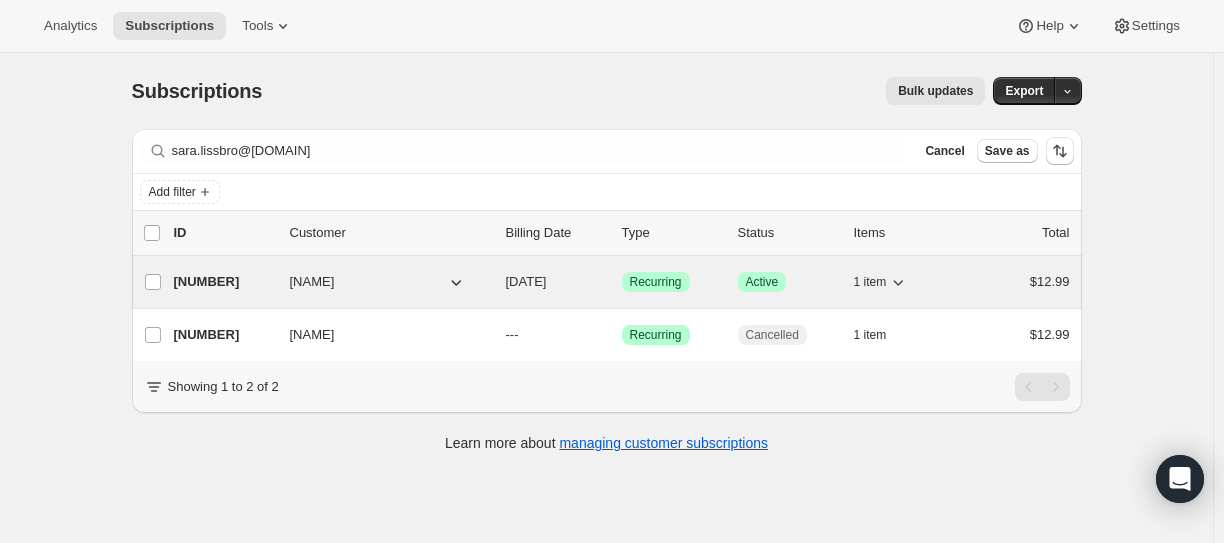click on "[NUMBER]" at bounding box center (224, 282) 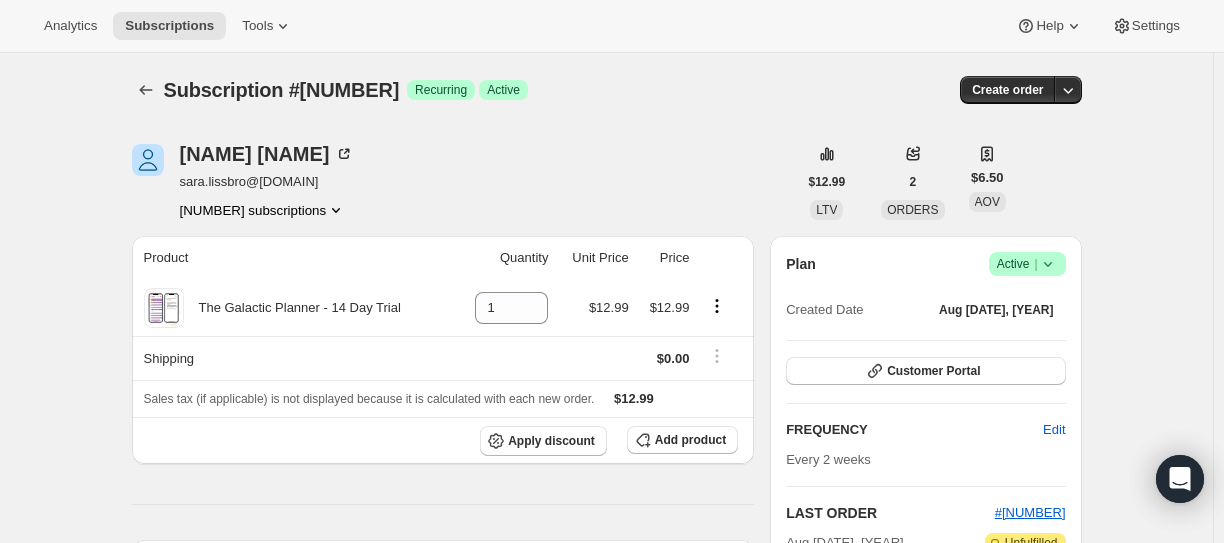 scroll, scrollTop: 0, scrollLeft: 0, axis: both 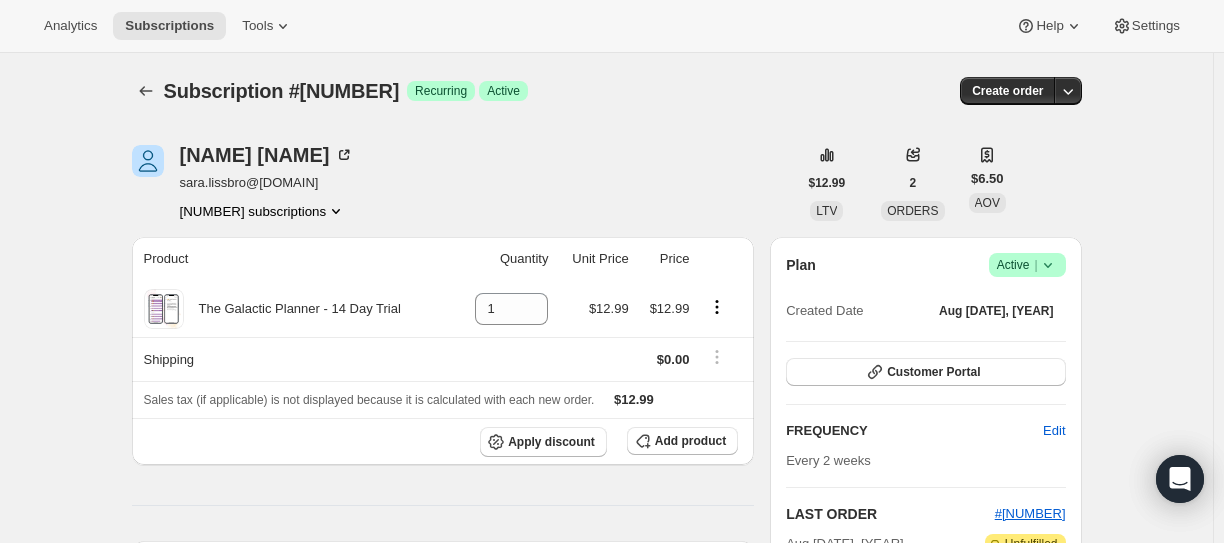 click on "Subscription #[NUMBER]" at bounding box center (282, 91) 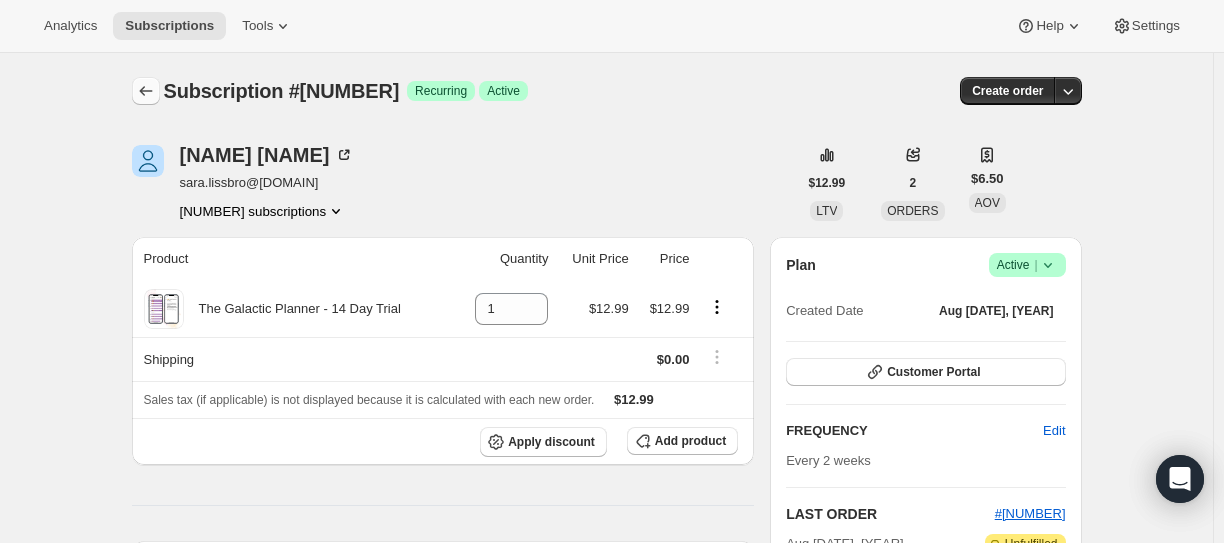 click 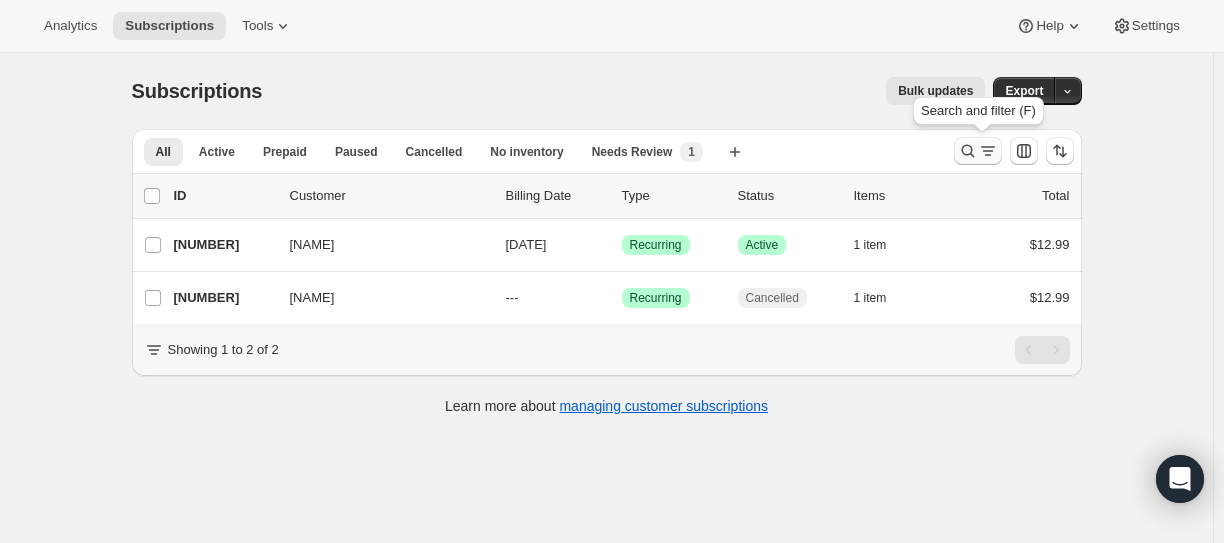 click 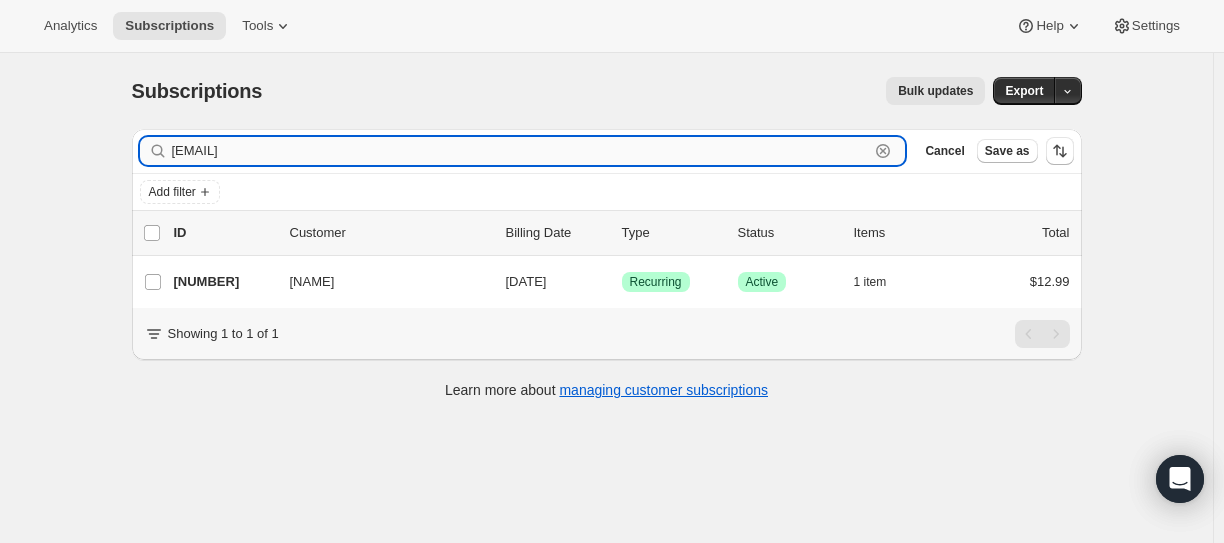 click on "[EMAIL]" at bounding box center [521, 151] 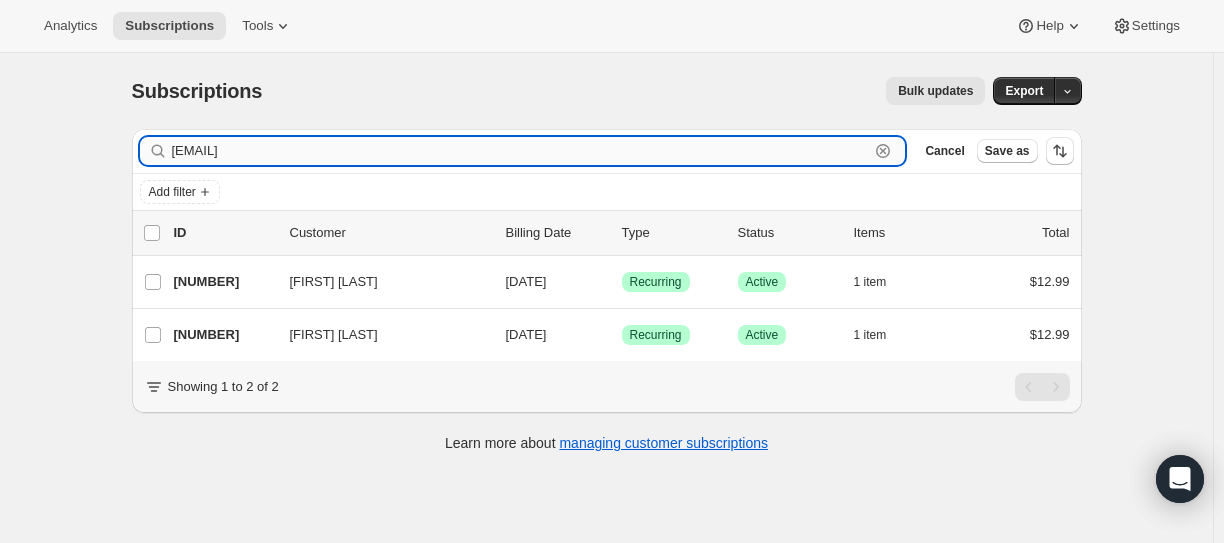 click on "[EMAIL]" at bounding box center (521, 151) 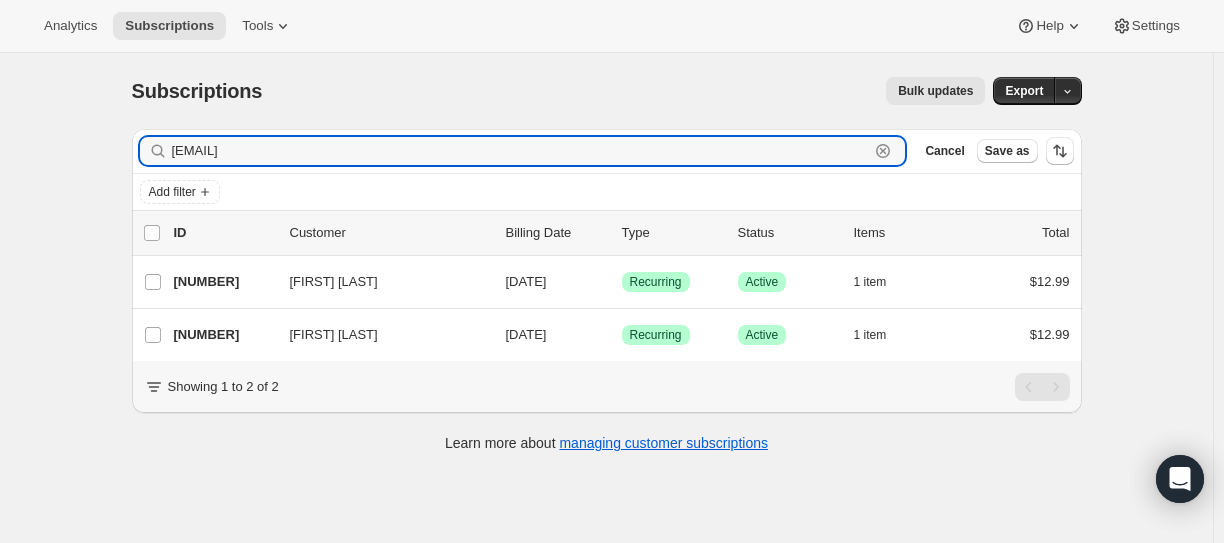 paste on "Daphne@[DOMAIN]" 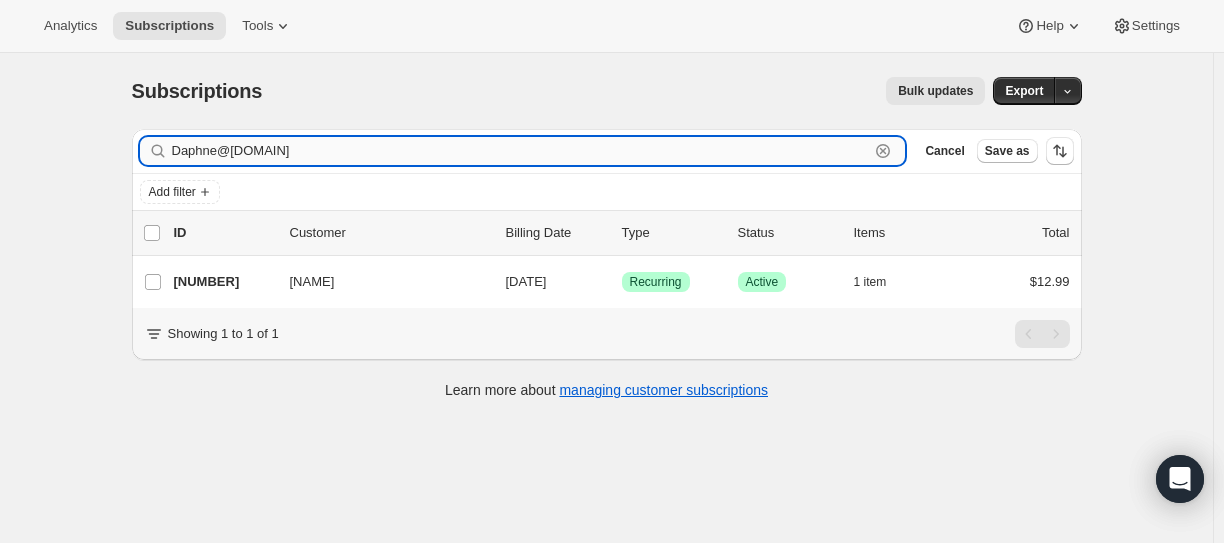 click on "Daphne@[DOMAIN]" at bounding box center (521, 151) 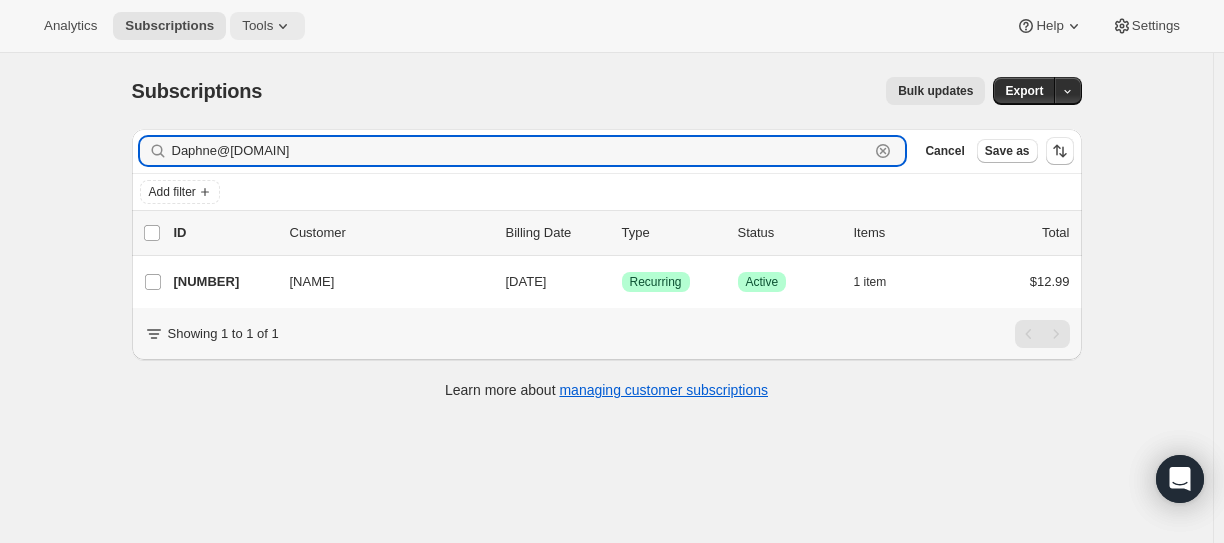 paste on "takisha.worthy@[DOMAIN]" 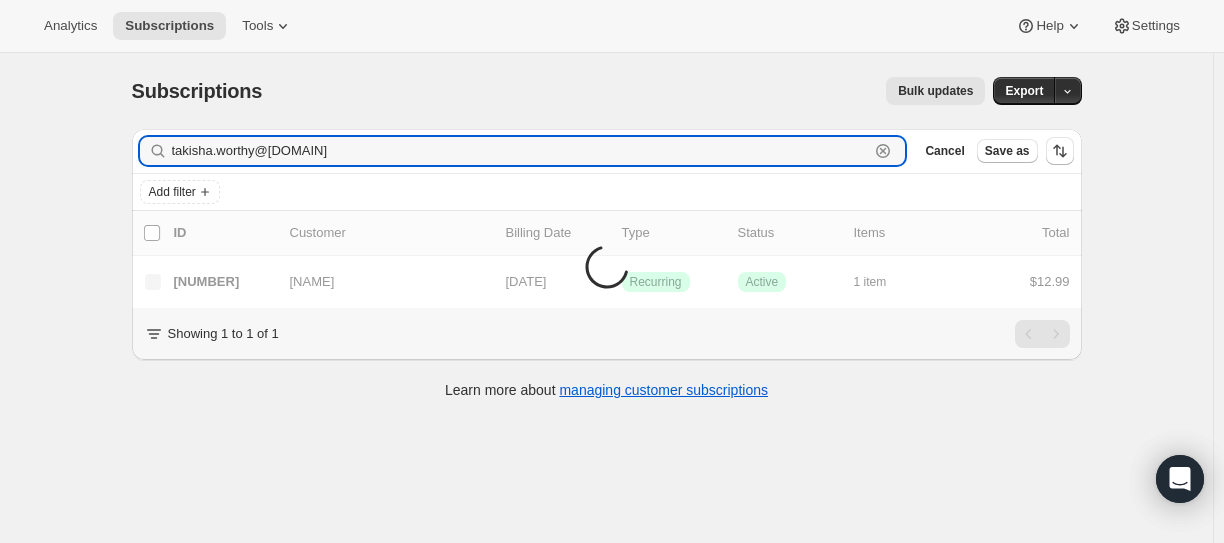 type on "takisha.worthy@[DOMAIN]" 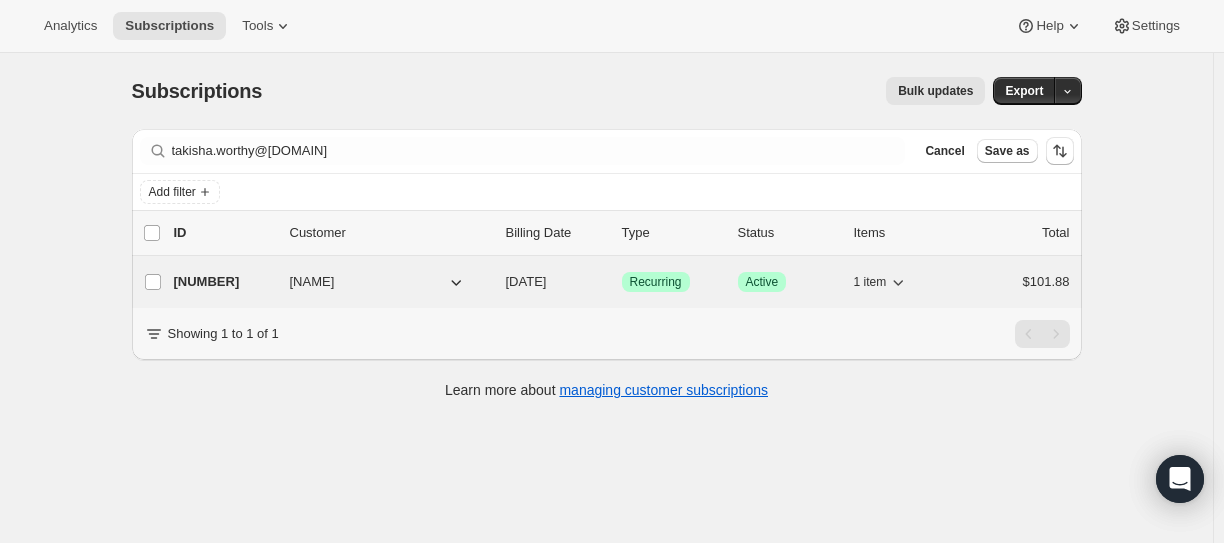 click on "[NUMBER]" at bounding box center (224, 282) 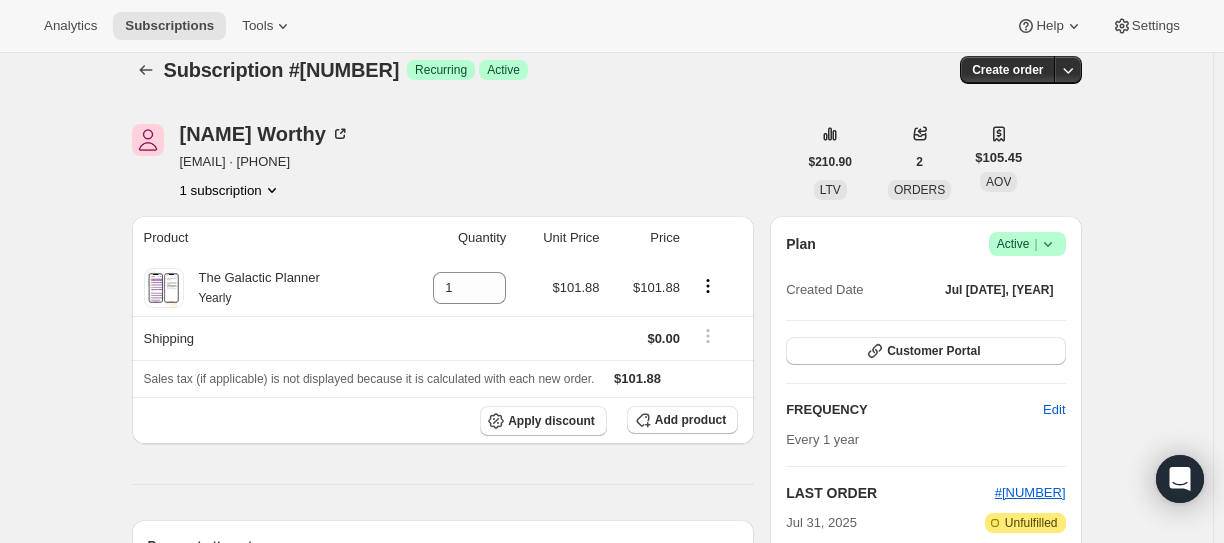 scroll, scrollTop: 0, scrollLeft: 0, axis: both 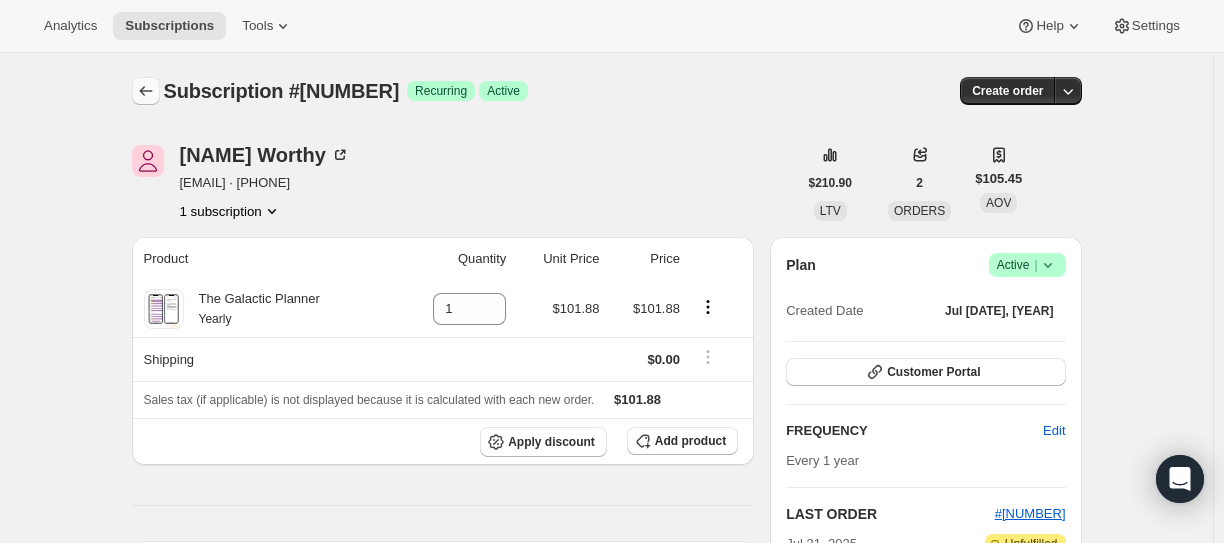 click 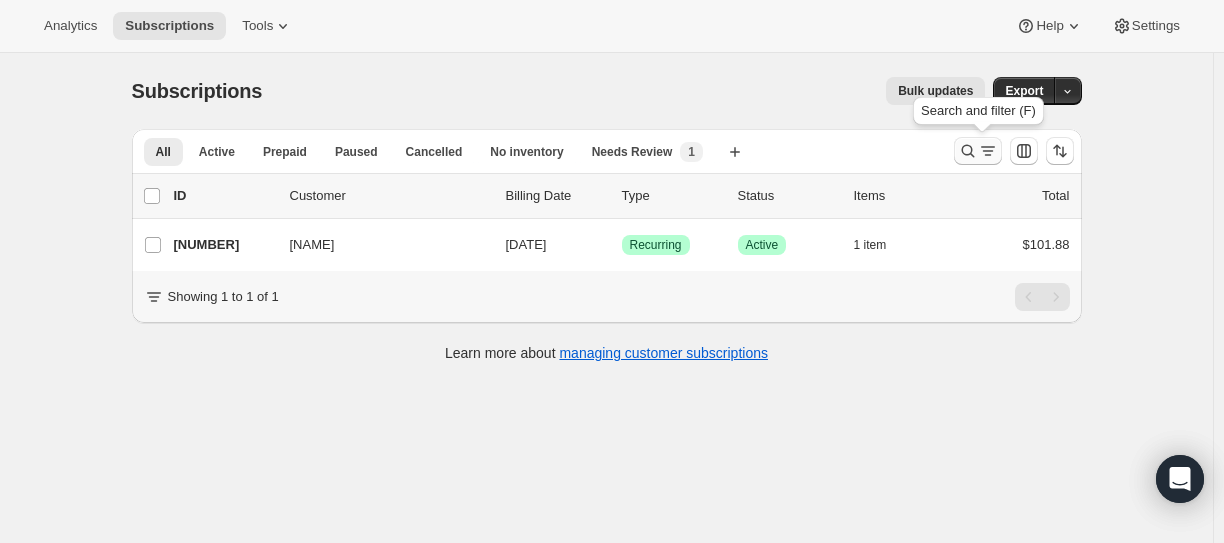 click 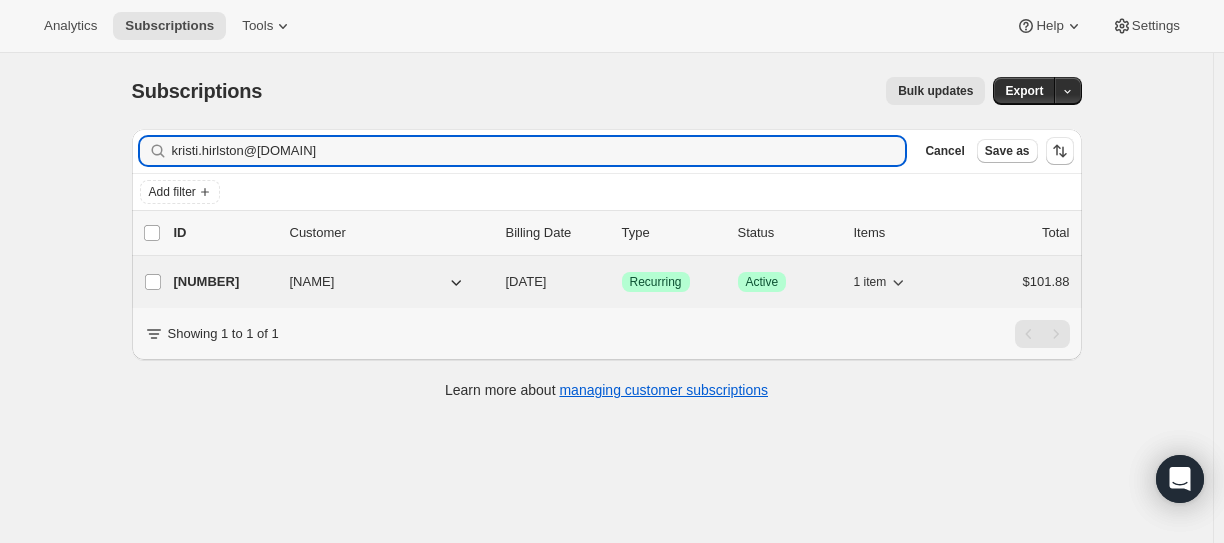 type on "kristi.hirlston@[DOMAIN]" 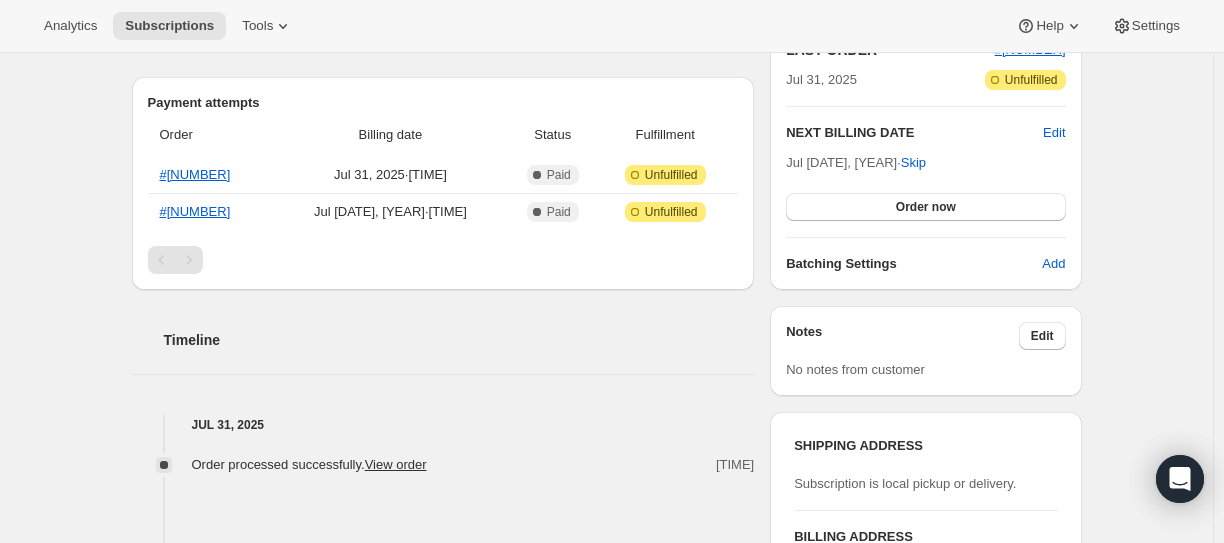 scroll, scrollTop: 356, scrollLeft: 0, axis: vertical 